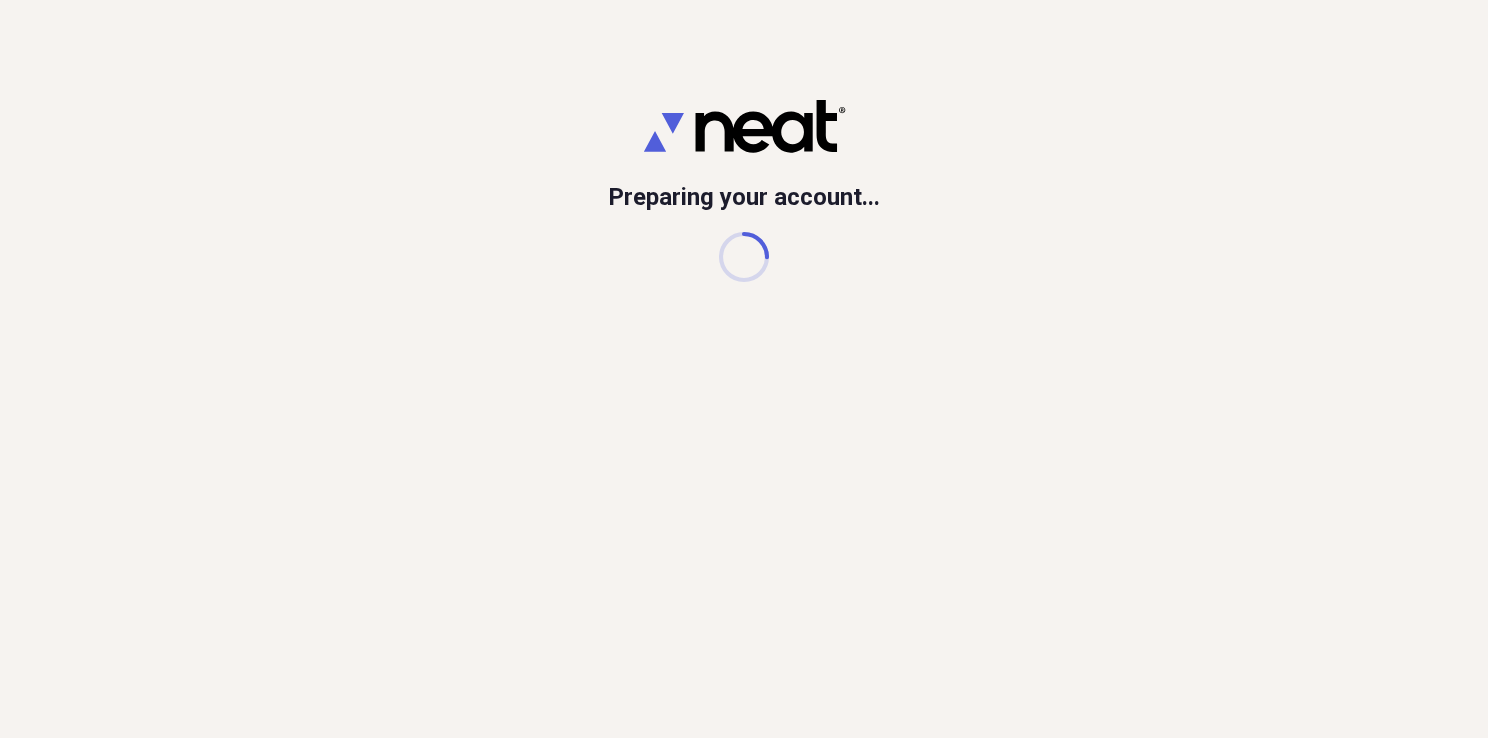 scroll, scrollTop: 0, scrollLeft: 0, axis: both 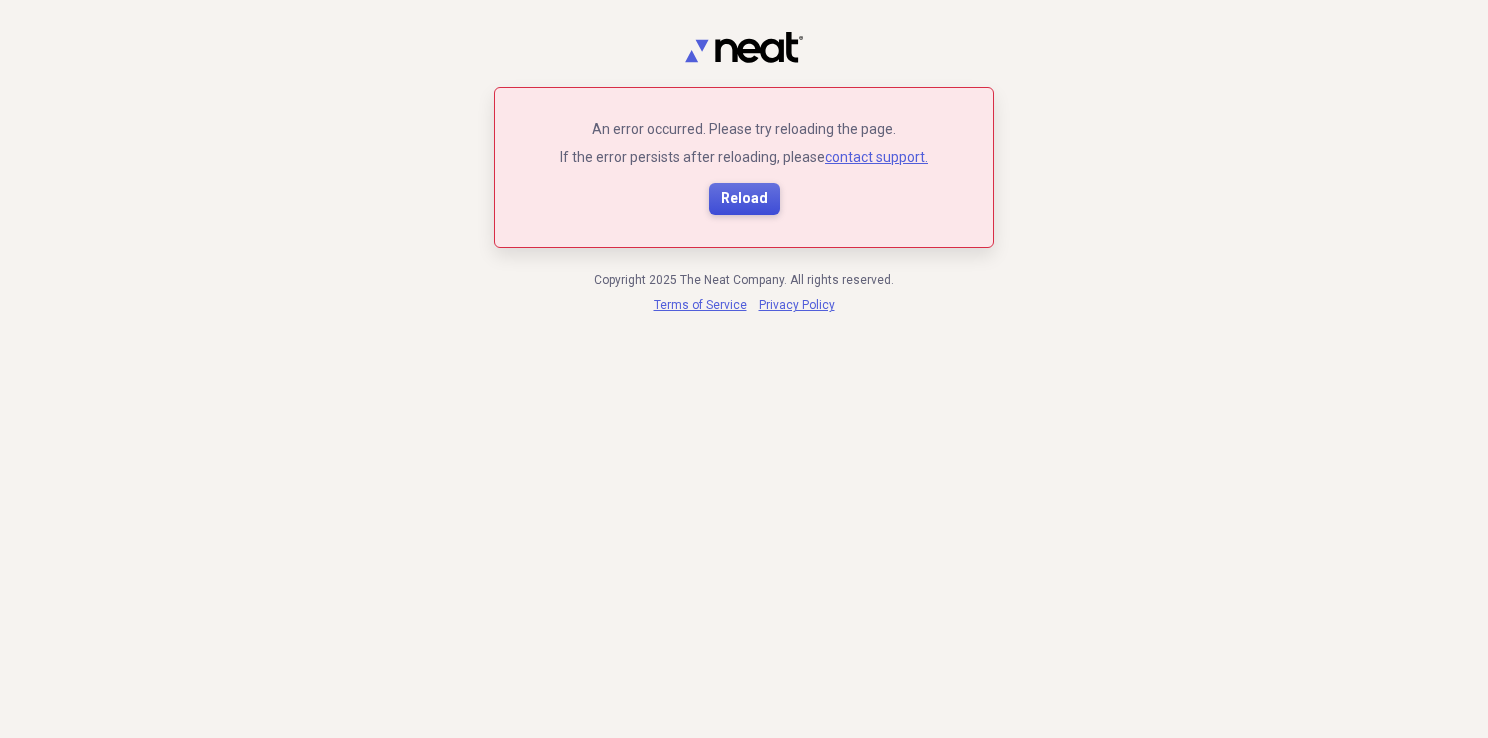 click on "Reload" at bounding box center (744, 199) 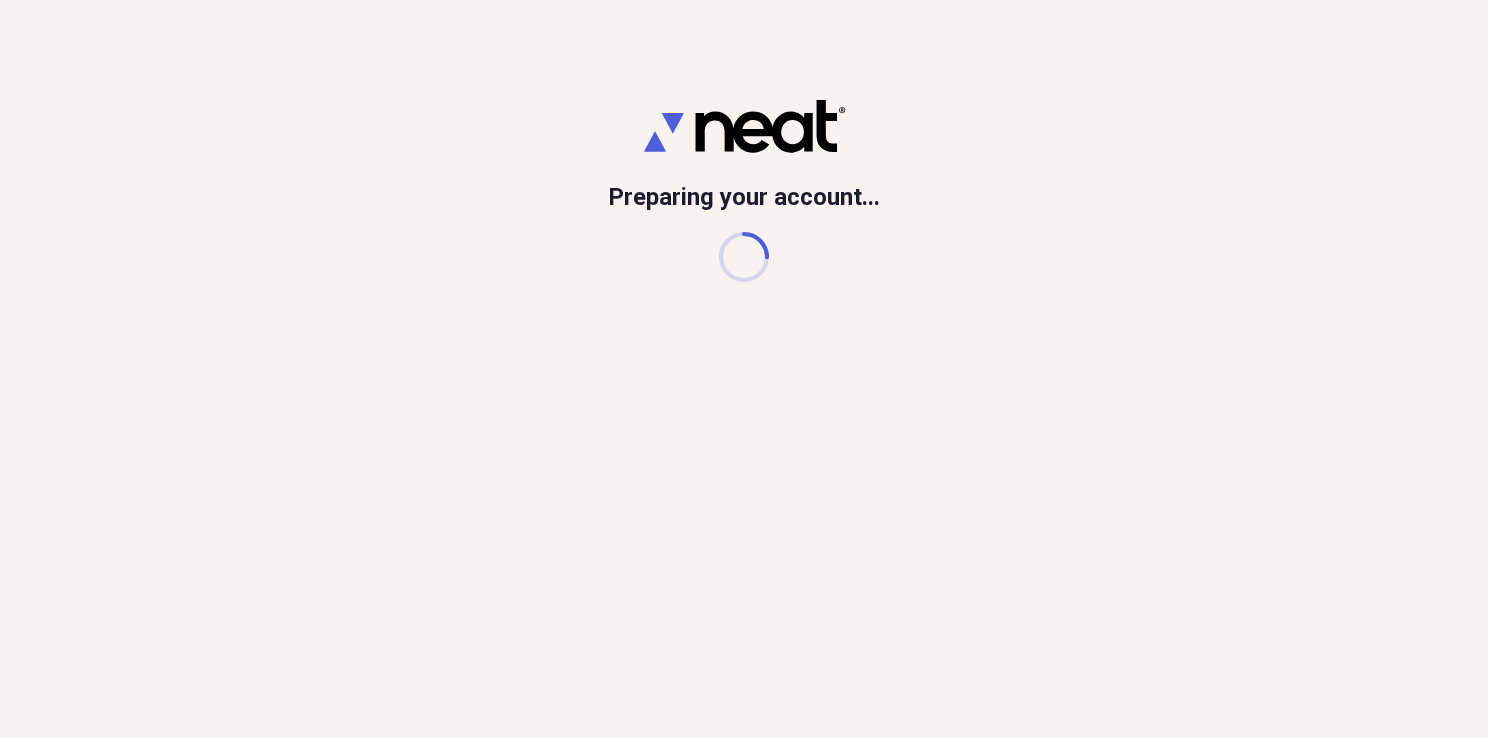 scroll, scrollTop: 0, scrollLeft: 0, axis: both 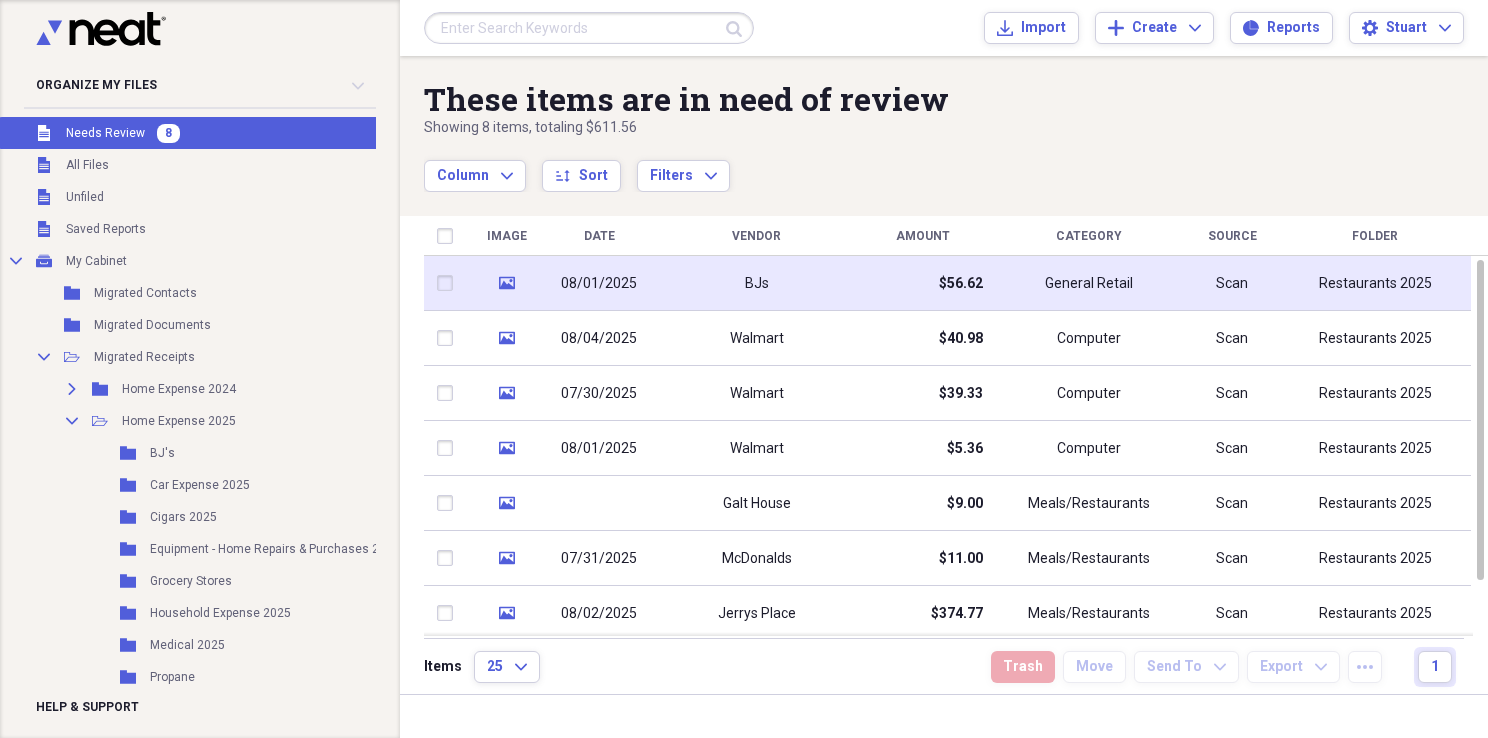 click on "08/01/2025" at bounding box center [599, 284] 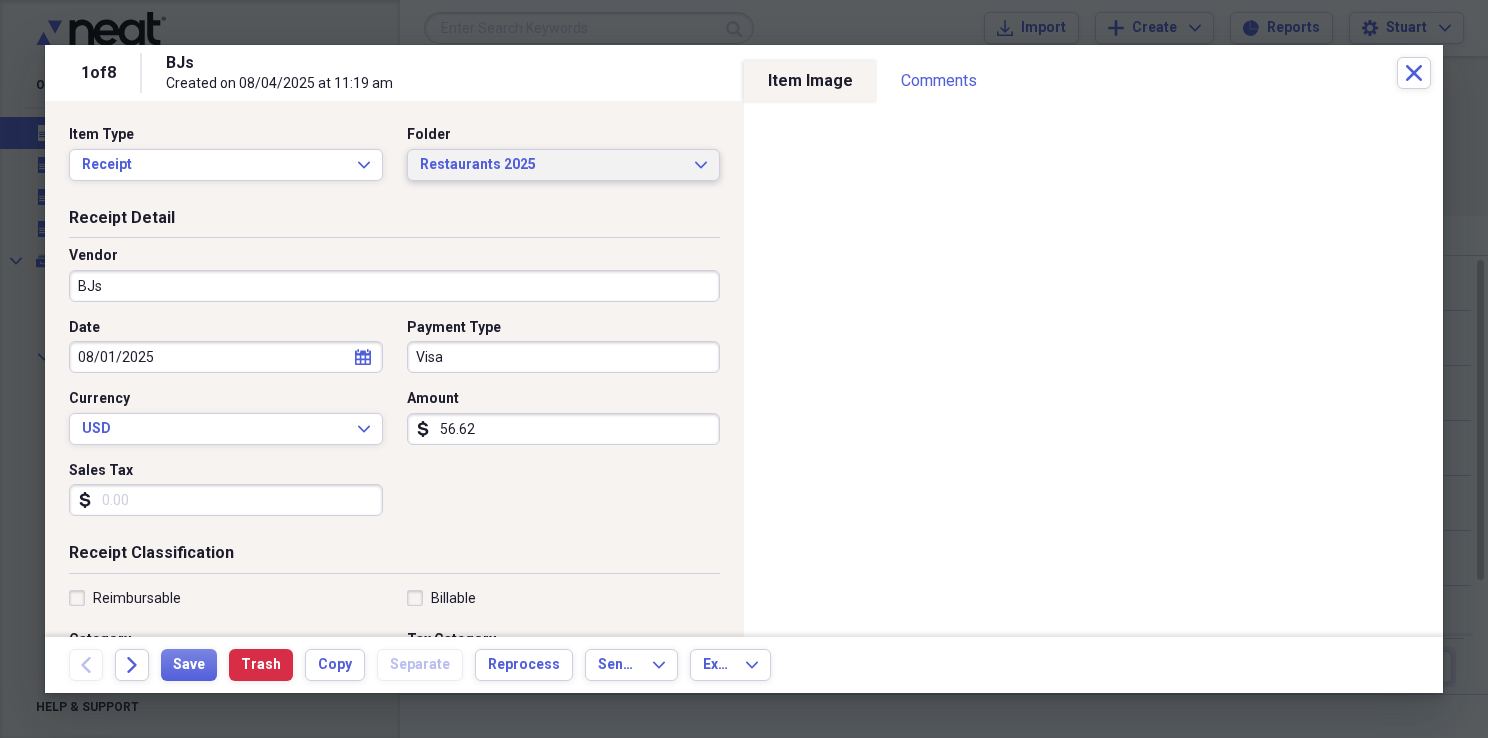 click on "Expand" 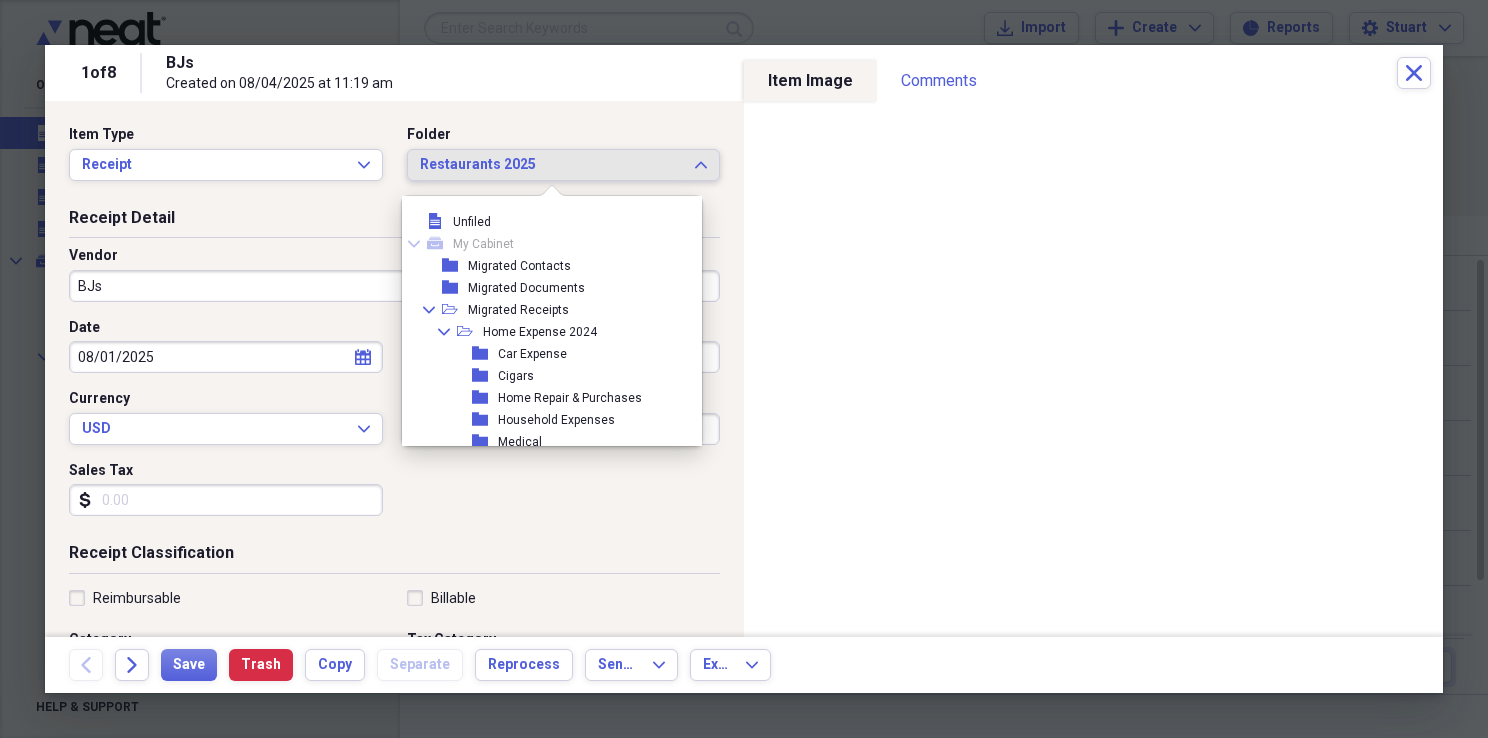 scroll, scrollTop: 373, scrollLeft: 0, axis: vertical 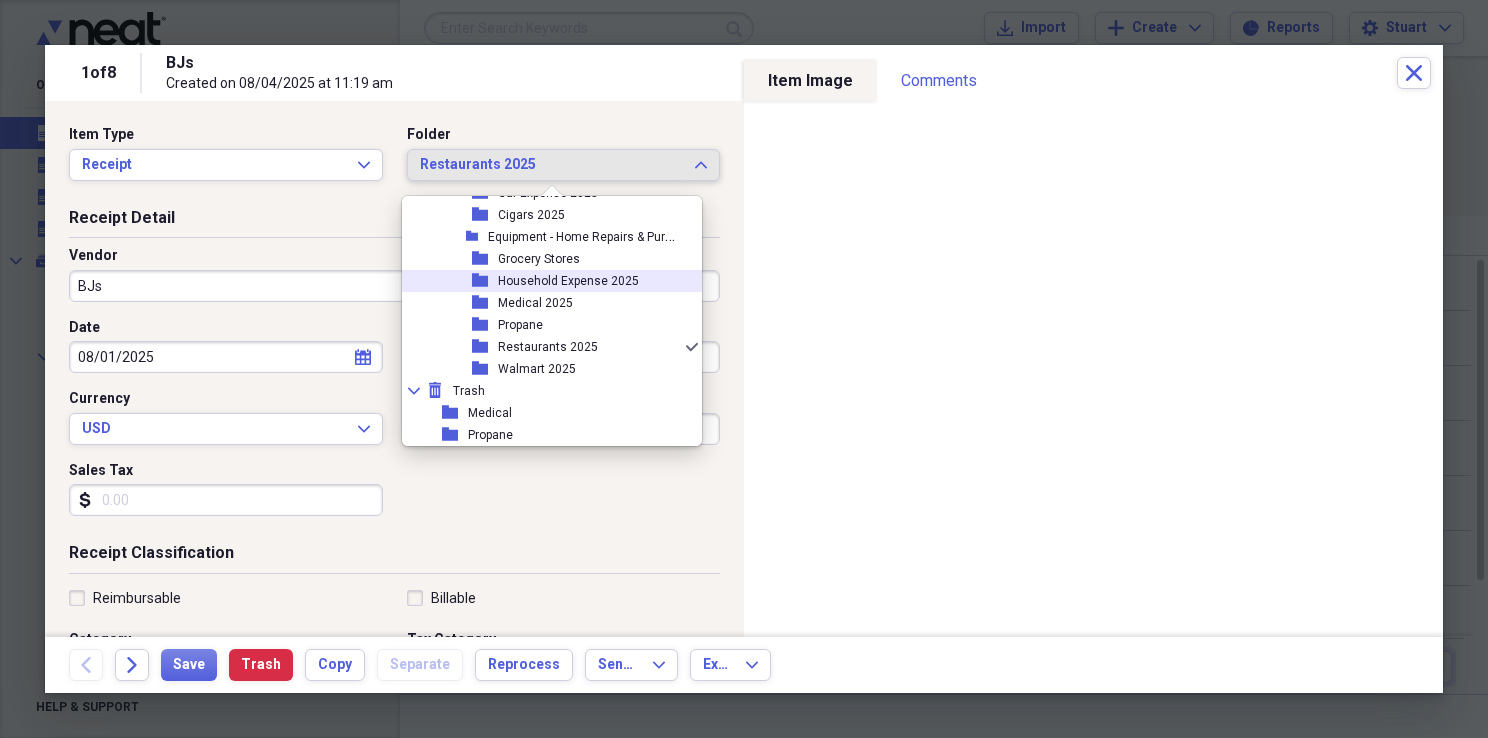 click on "Household Expense 2025" at bounding box center [568, 281] 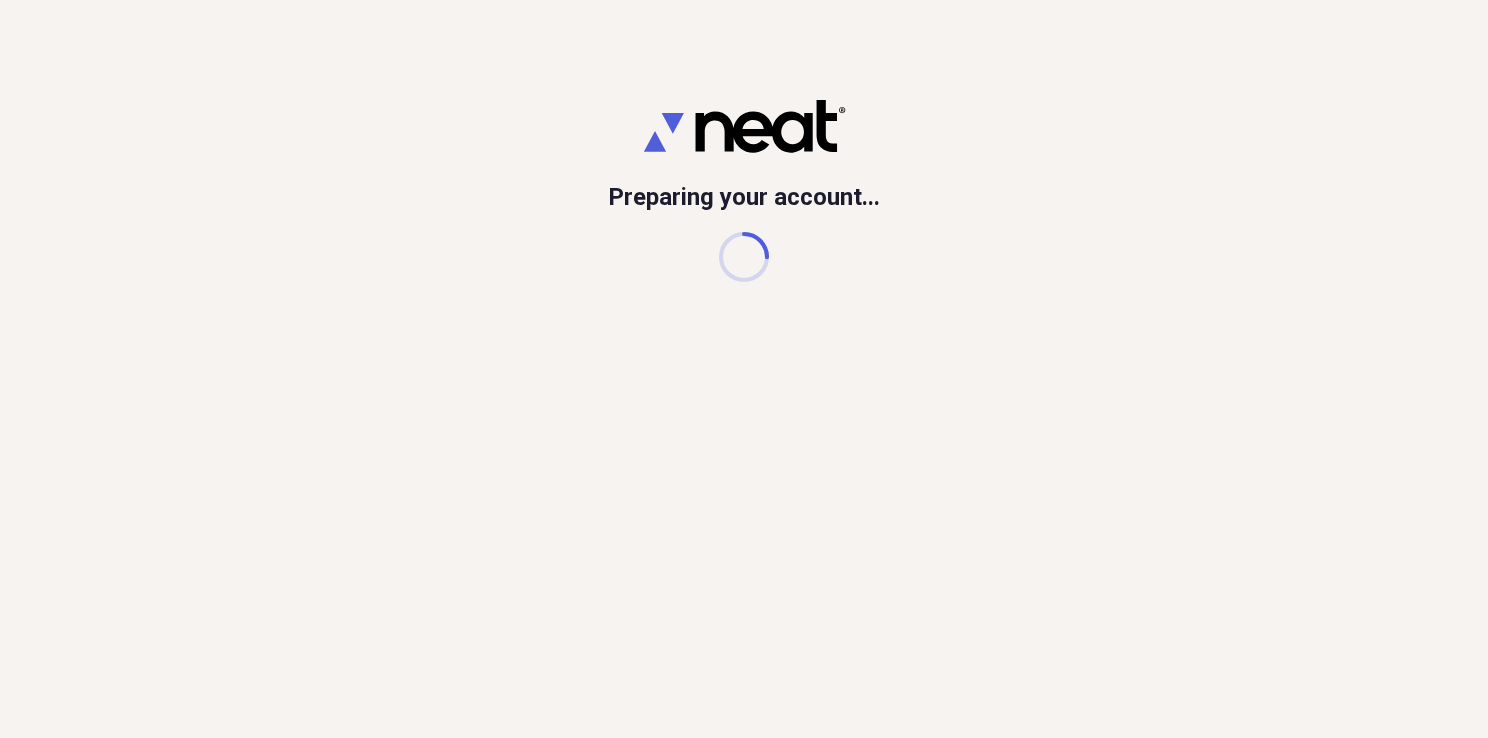 scroll, scrollTop: 0, scrollLeft: 0, axis: both 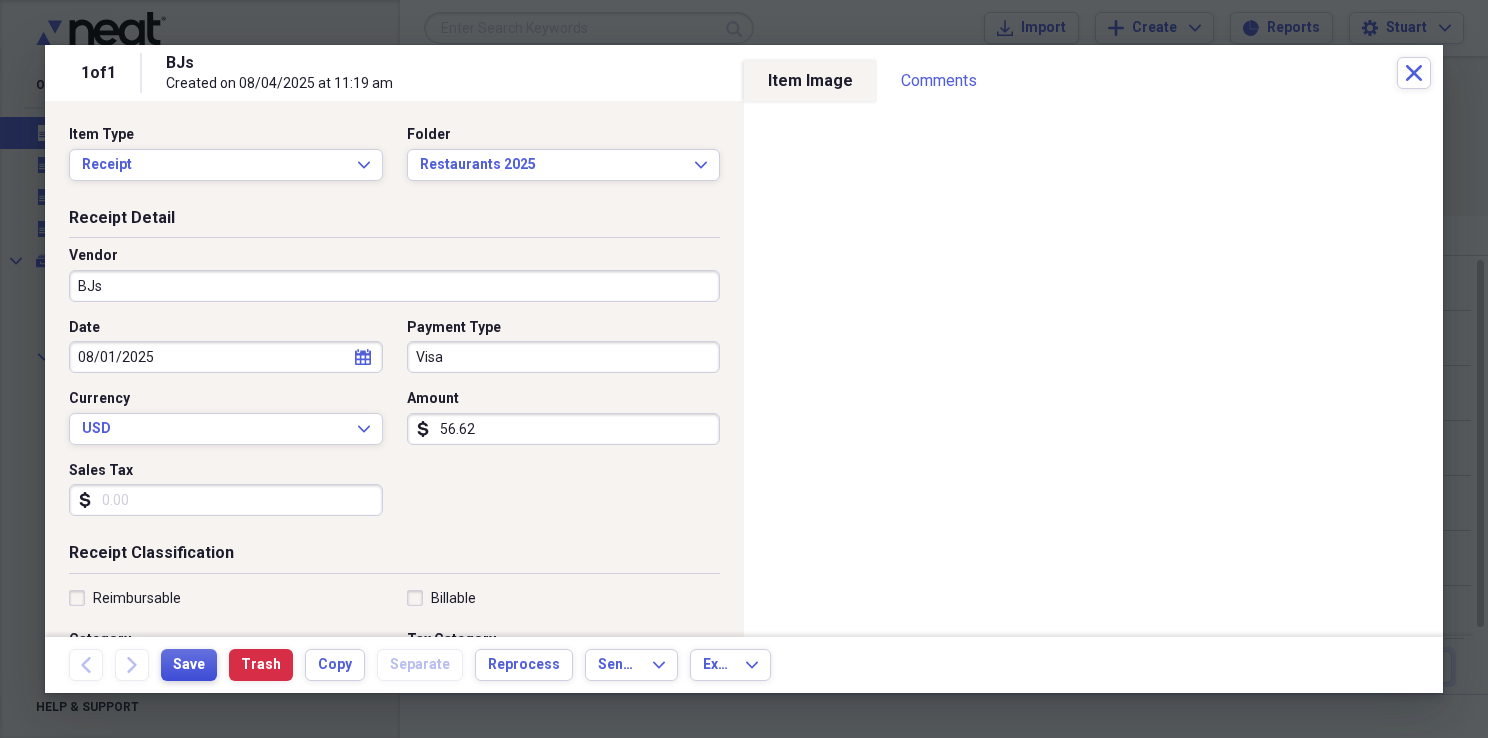 click on "Save" at bounding box center (189, 665) 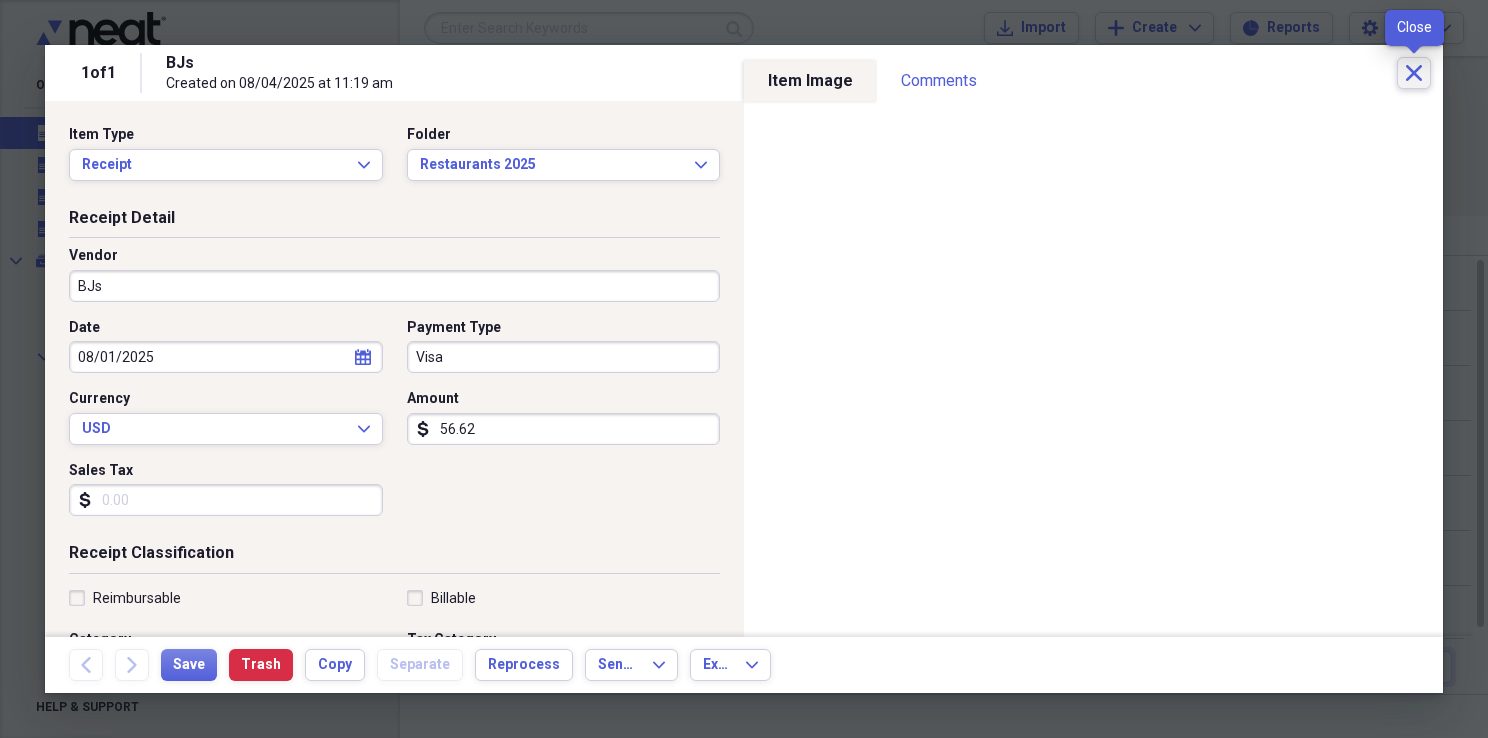 click 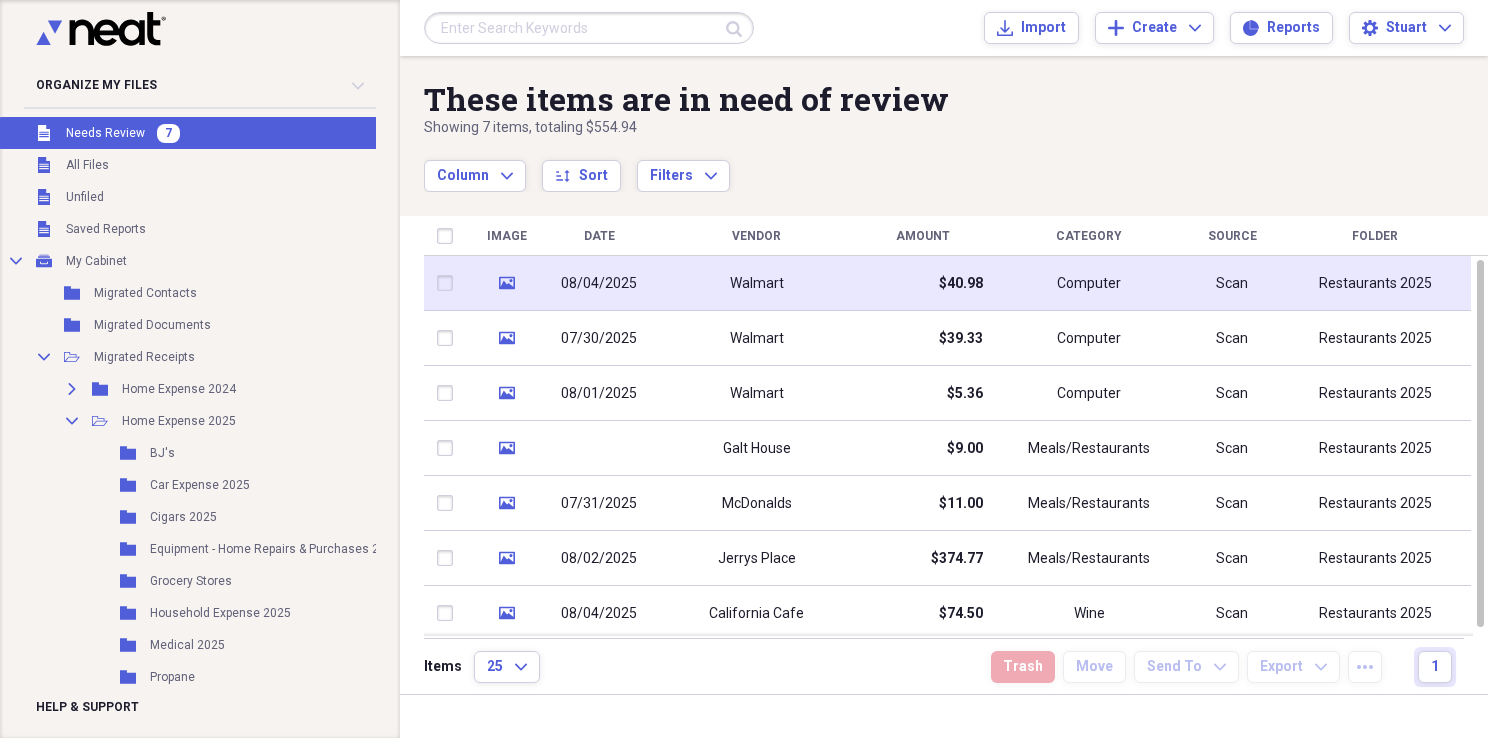 click on "Walmart" at bounding box center (757, 284) 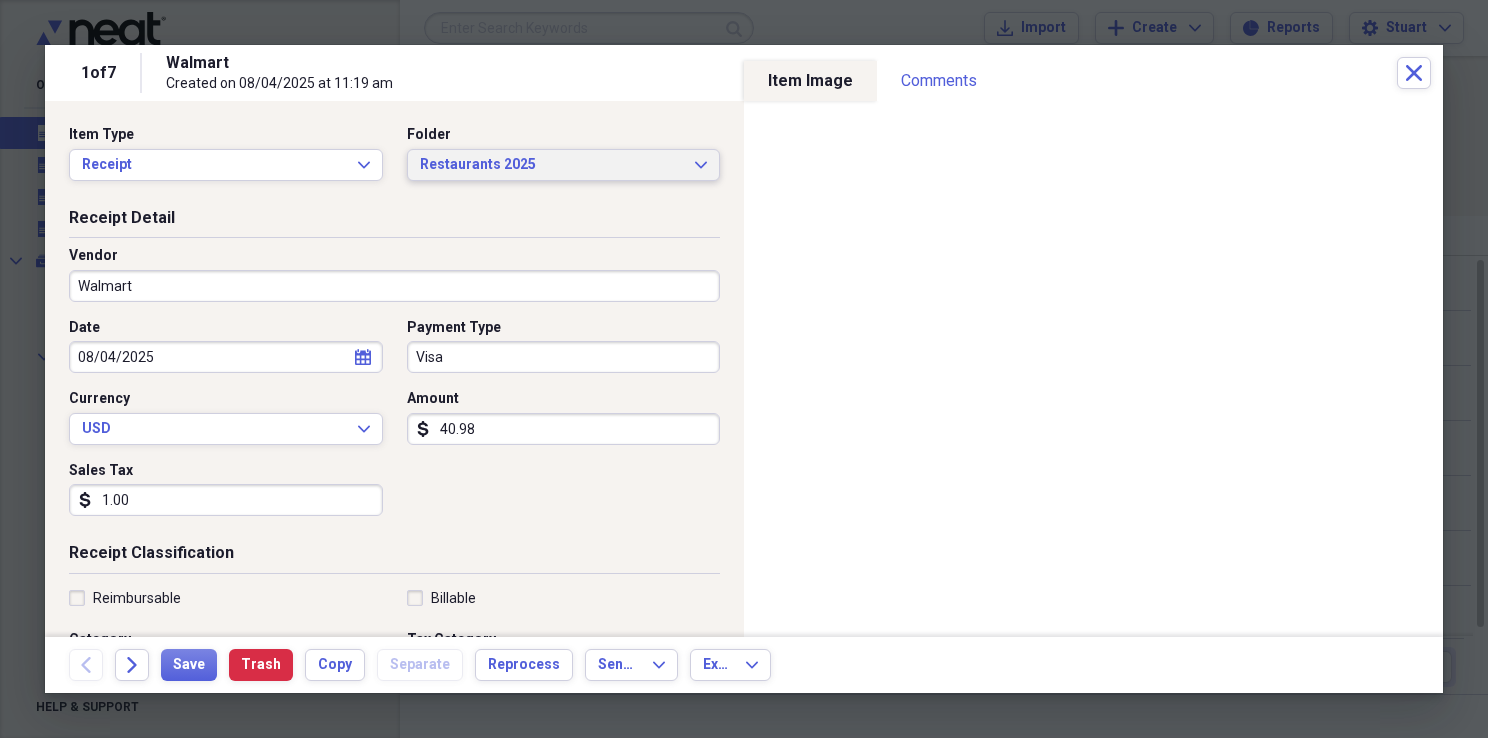 click on "Expand" 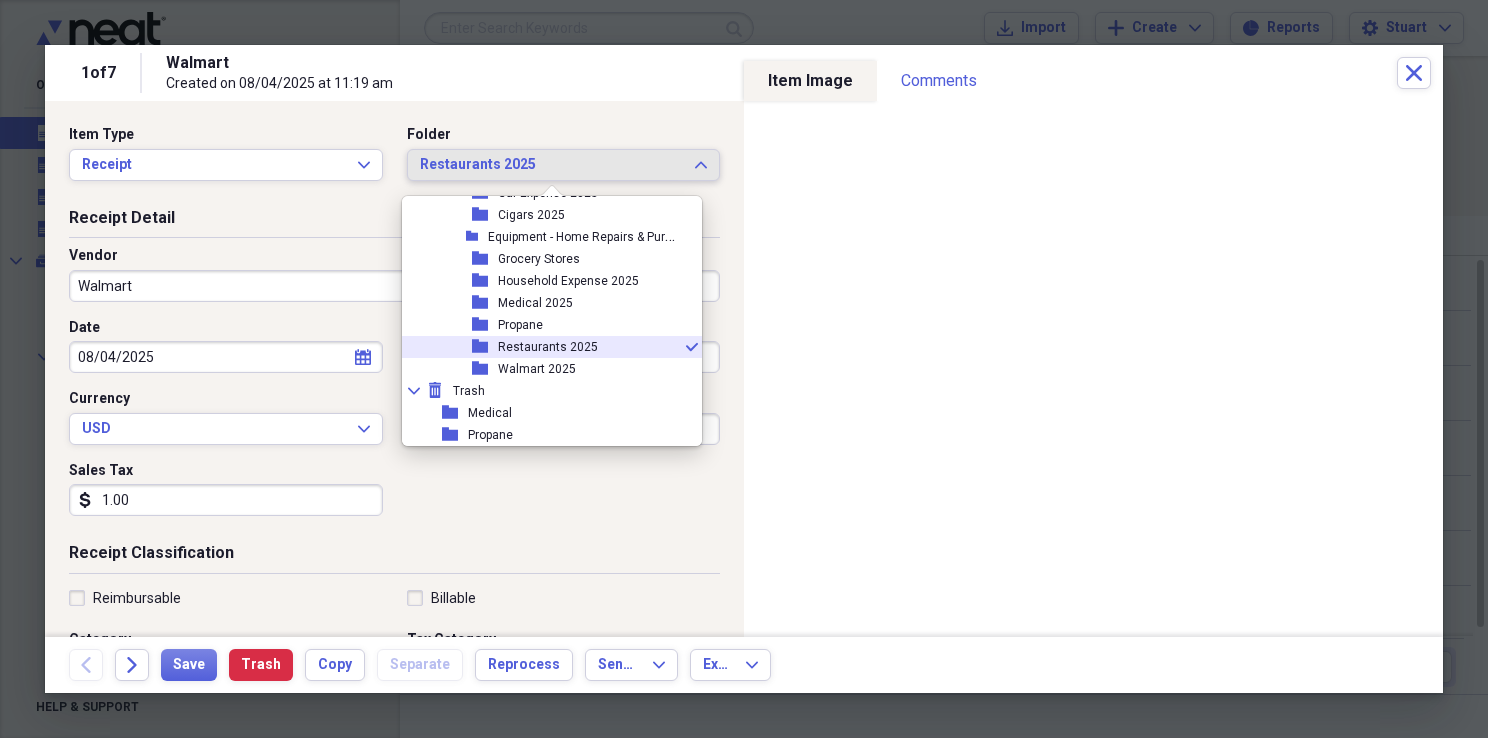 scroll, scrollTop: 373, scrollLeft: 0, axis: vertical 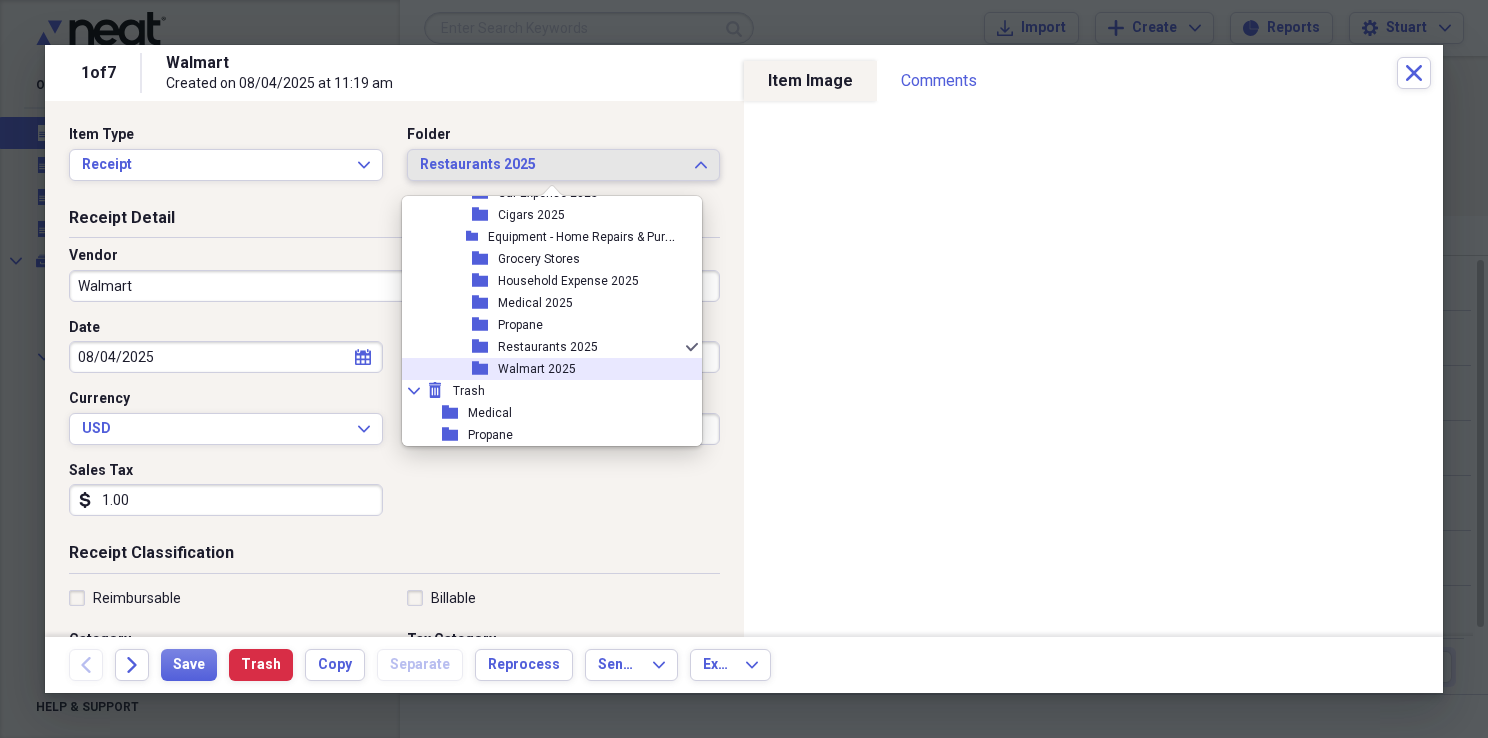 click on "Walmart 2025" at bounding box center (537, 369) 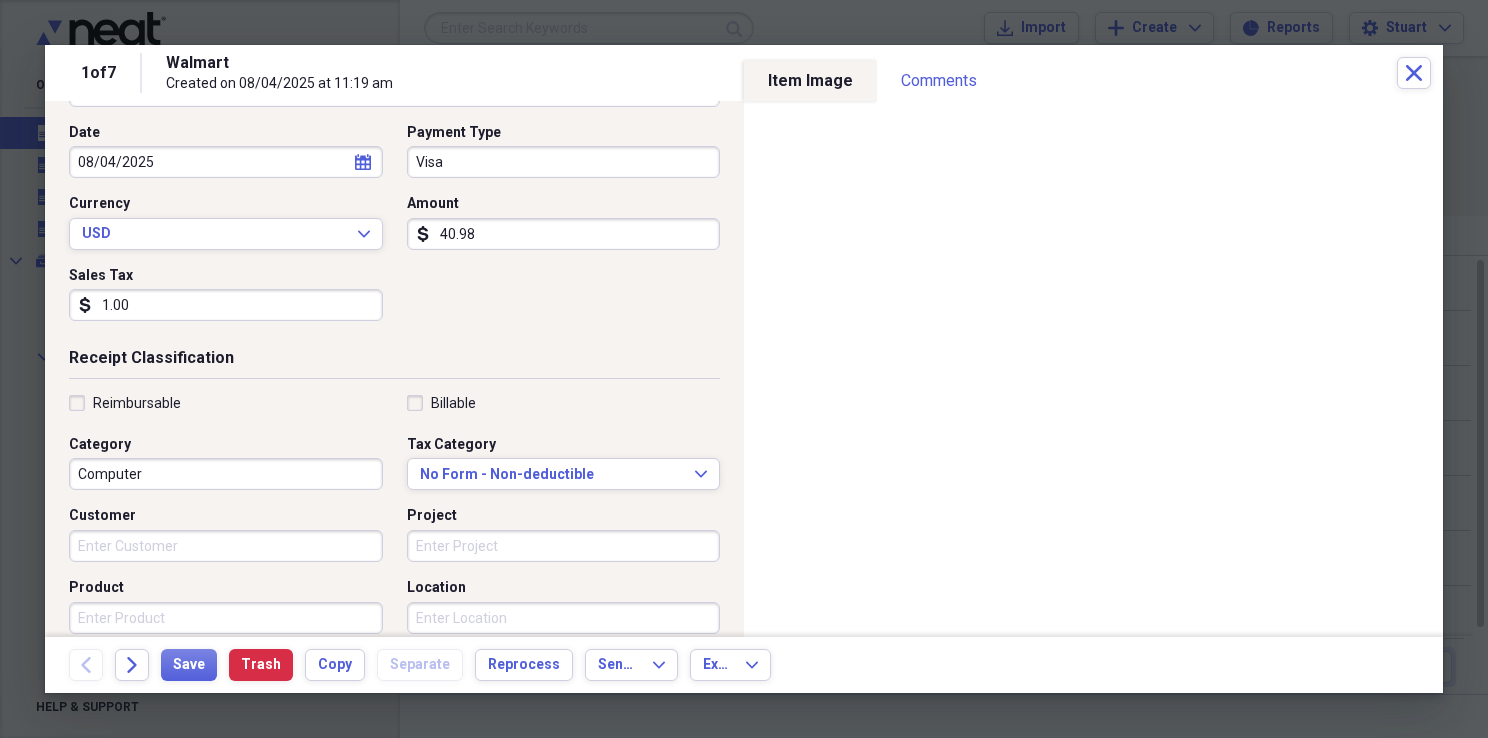 scroll, scrollTop: 200, scrollLeft: 0, axis: vertical 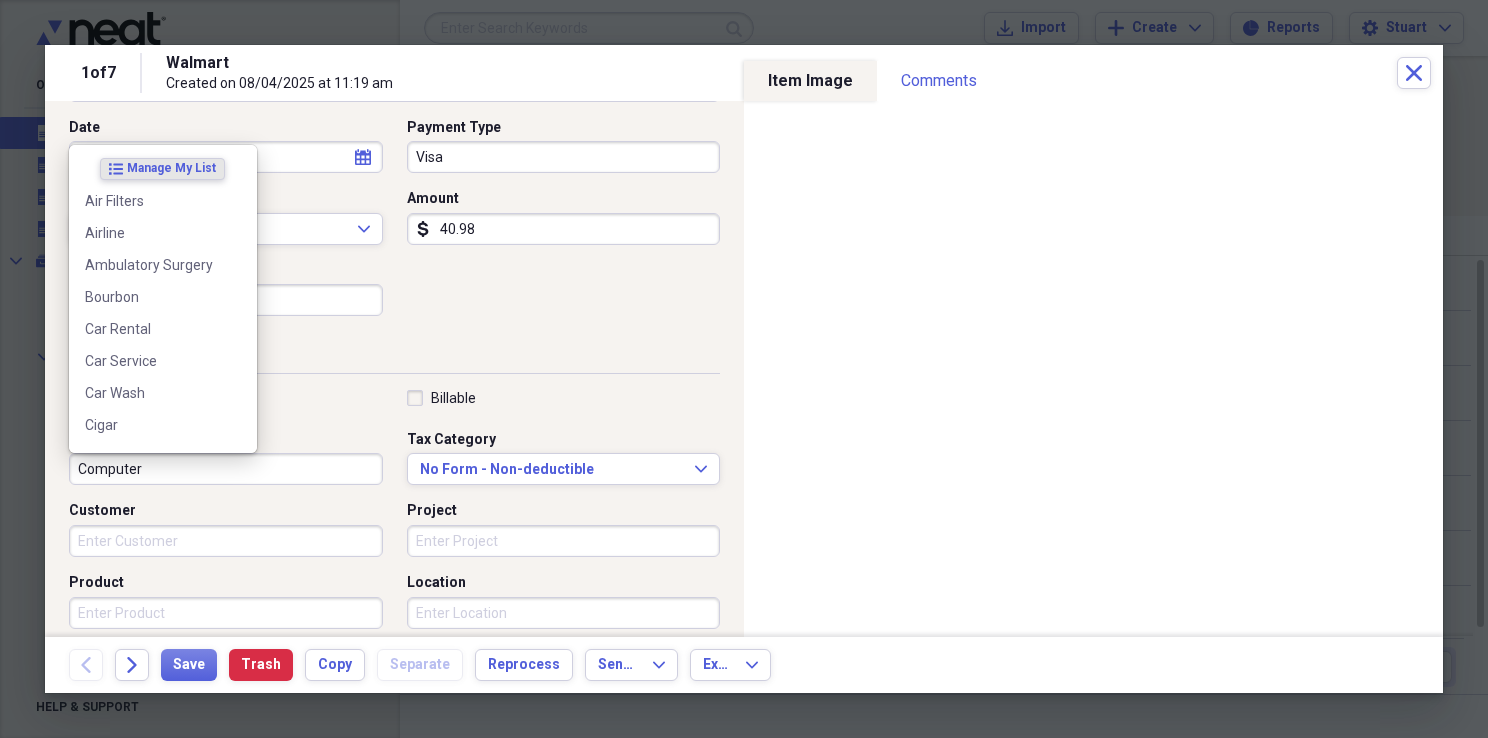 click on "Computer" at bounding box center [226, 469] 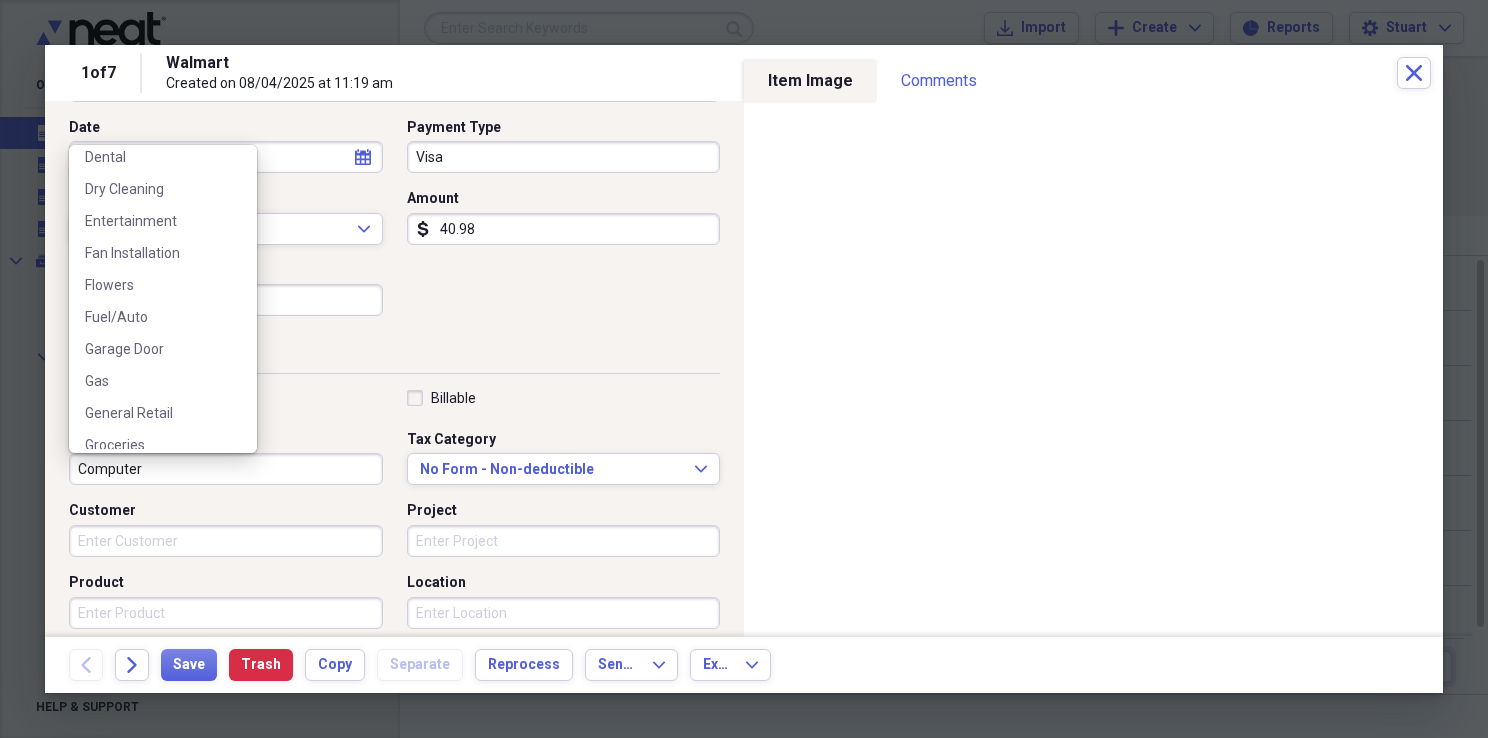 scroll, scrollTop: 400, scrollLeft: 0, axis: vertical 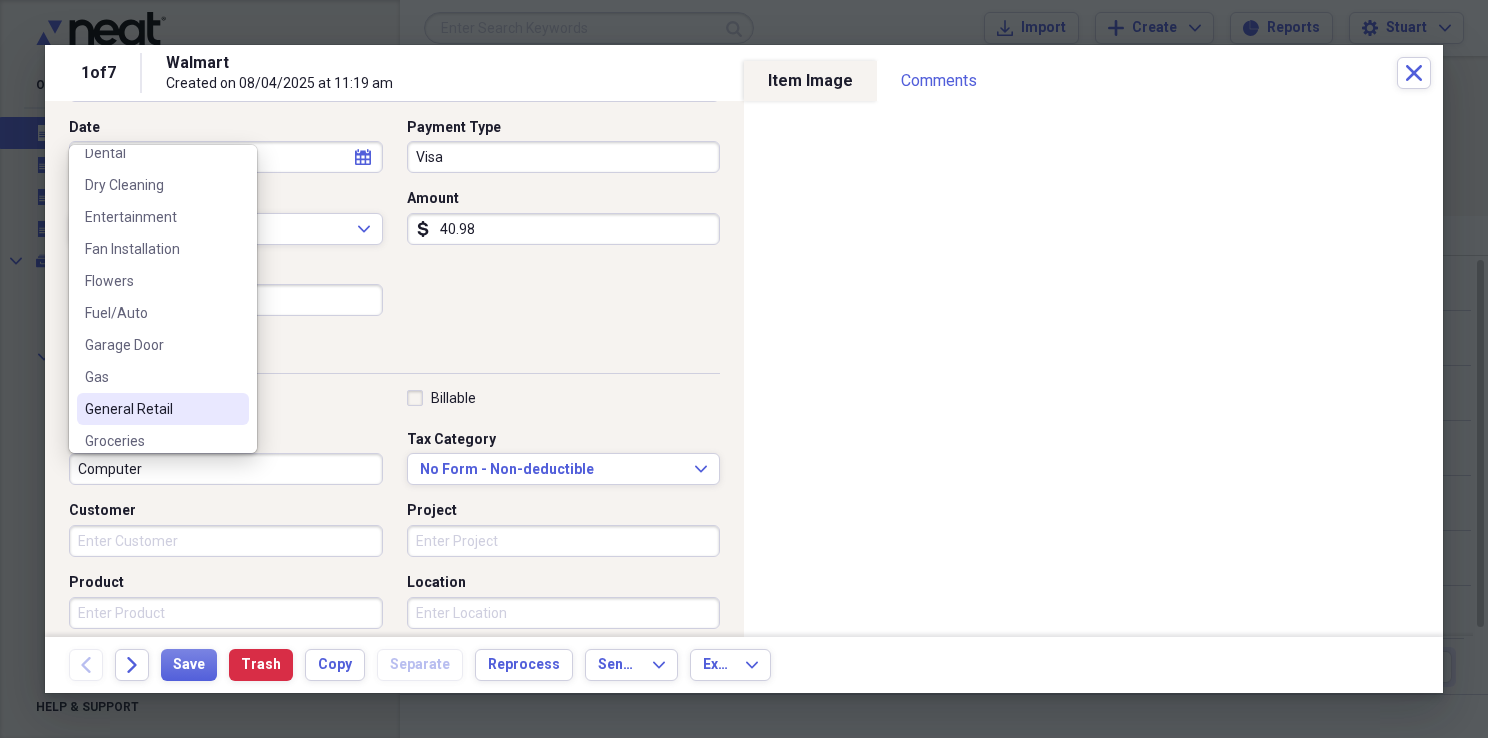 click on "General Retail" at bounding box center [151, 409] 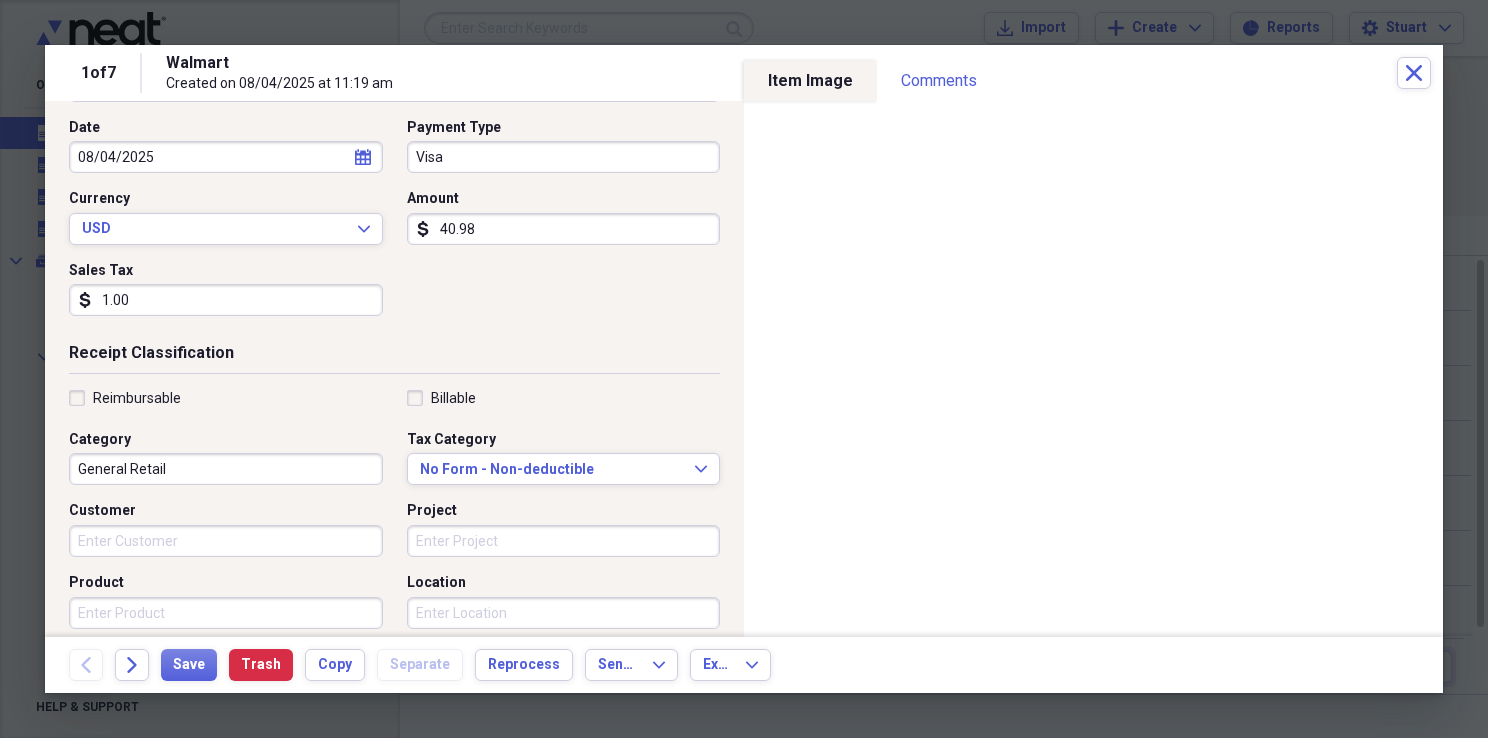 scroll, scrollTop: 0, scrollLeft: 0, axis: both 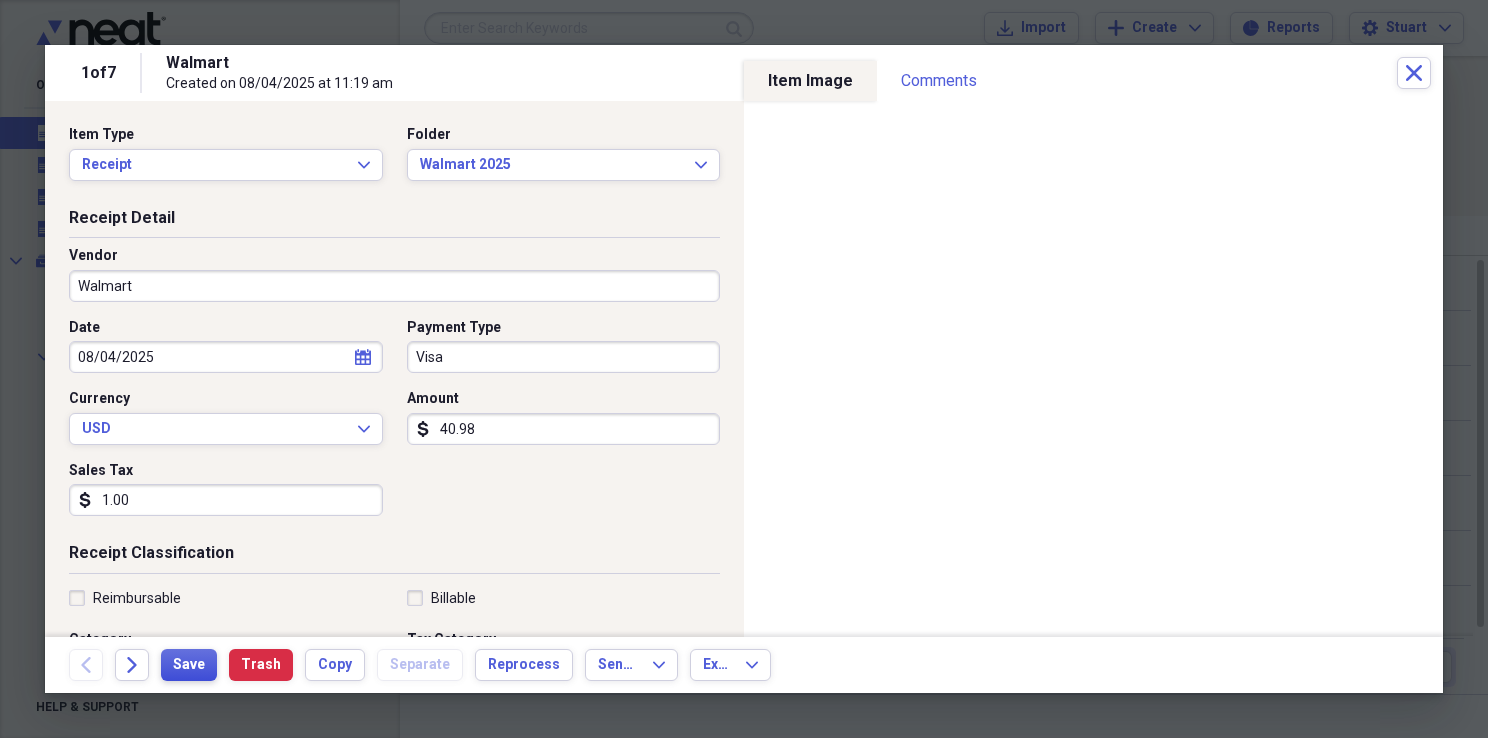click on "Save" at bounding box center (189, 665) 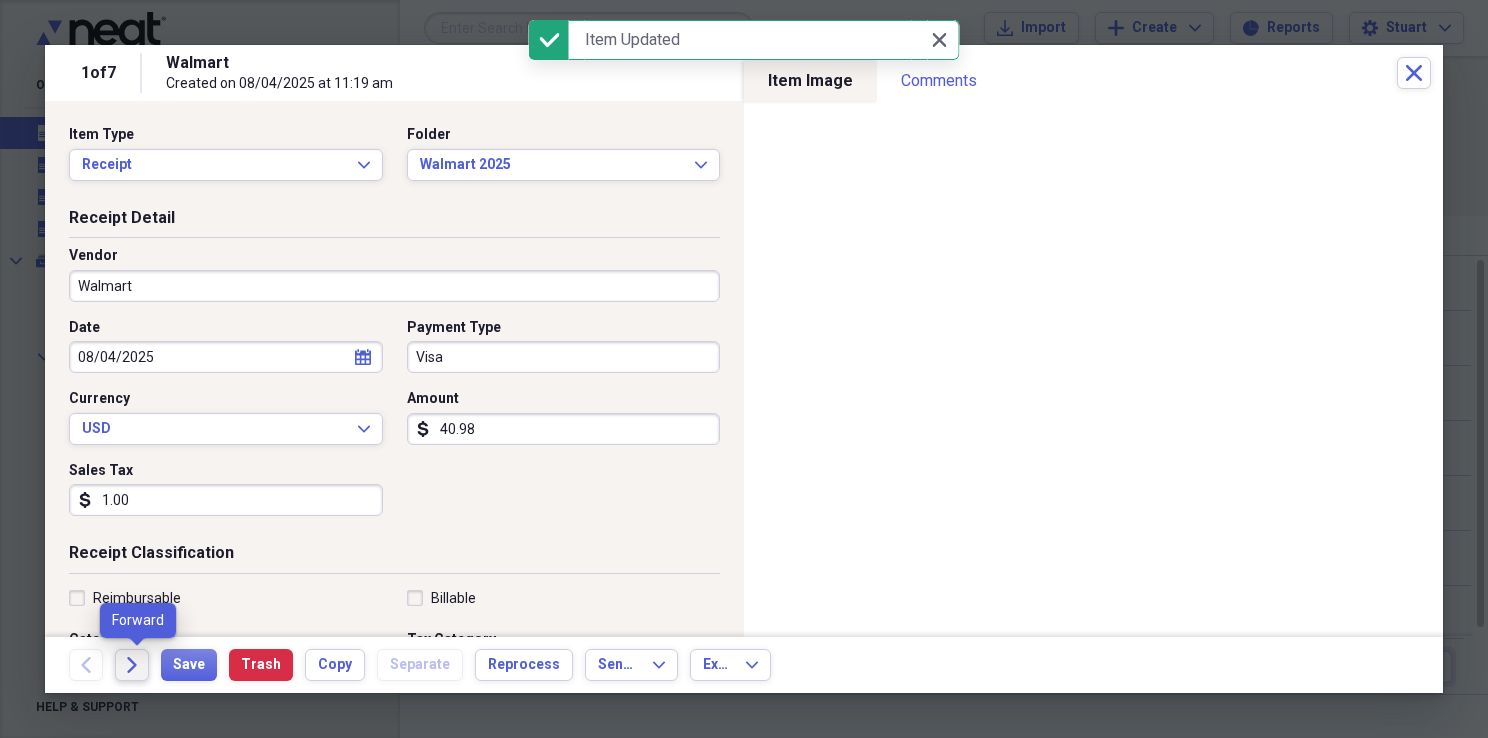 click on "Forward" 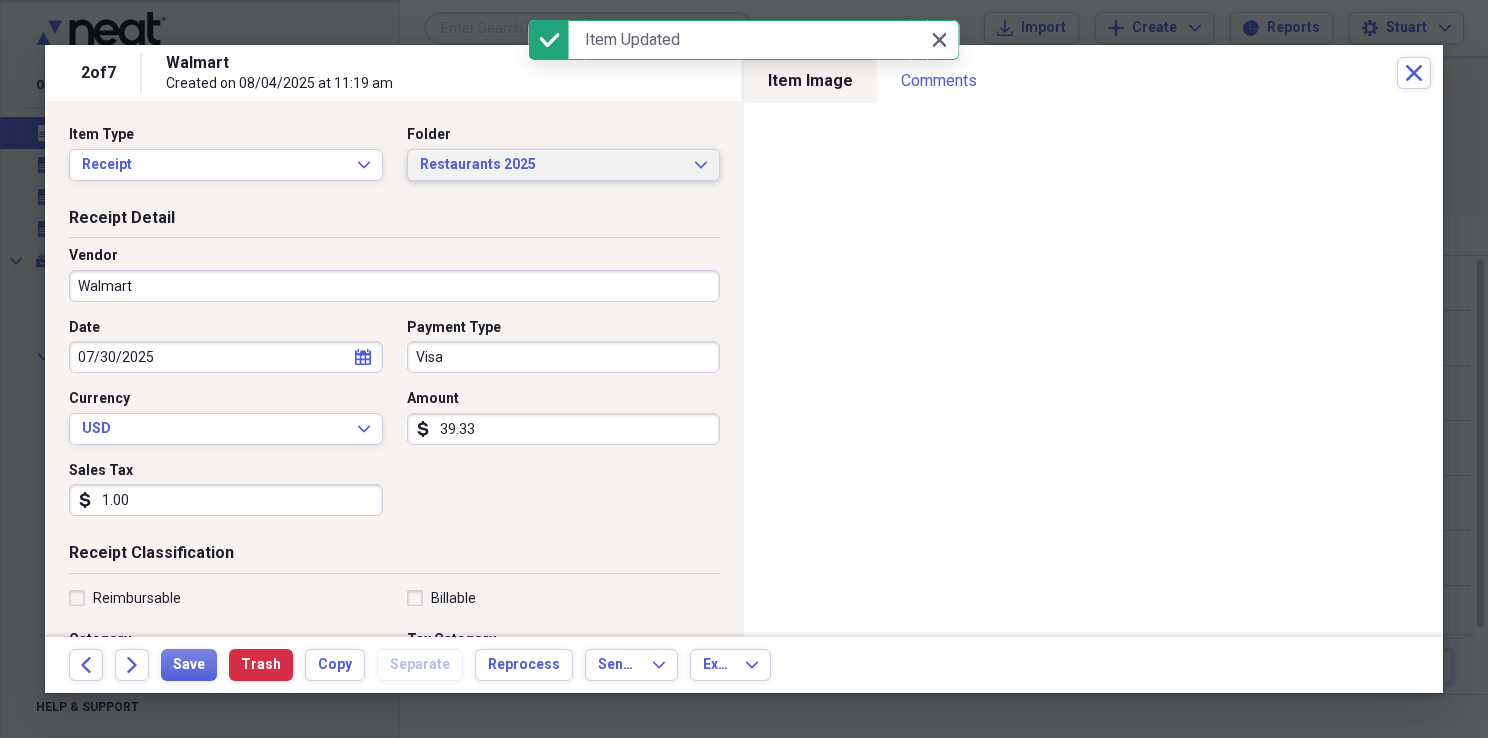 click on "Expand" 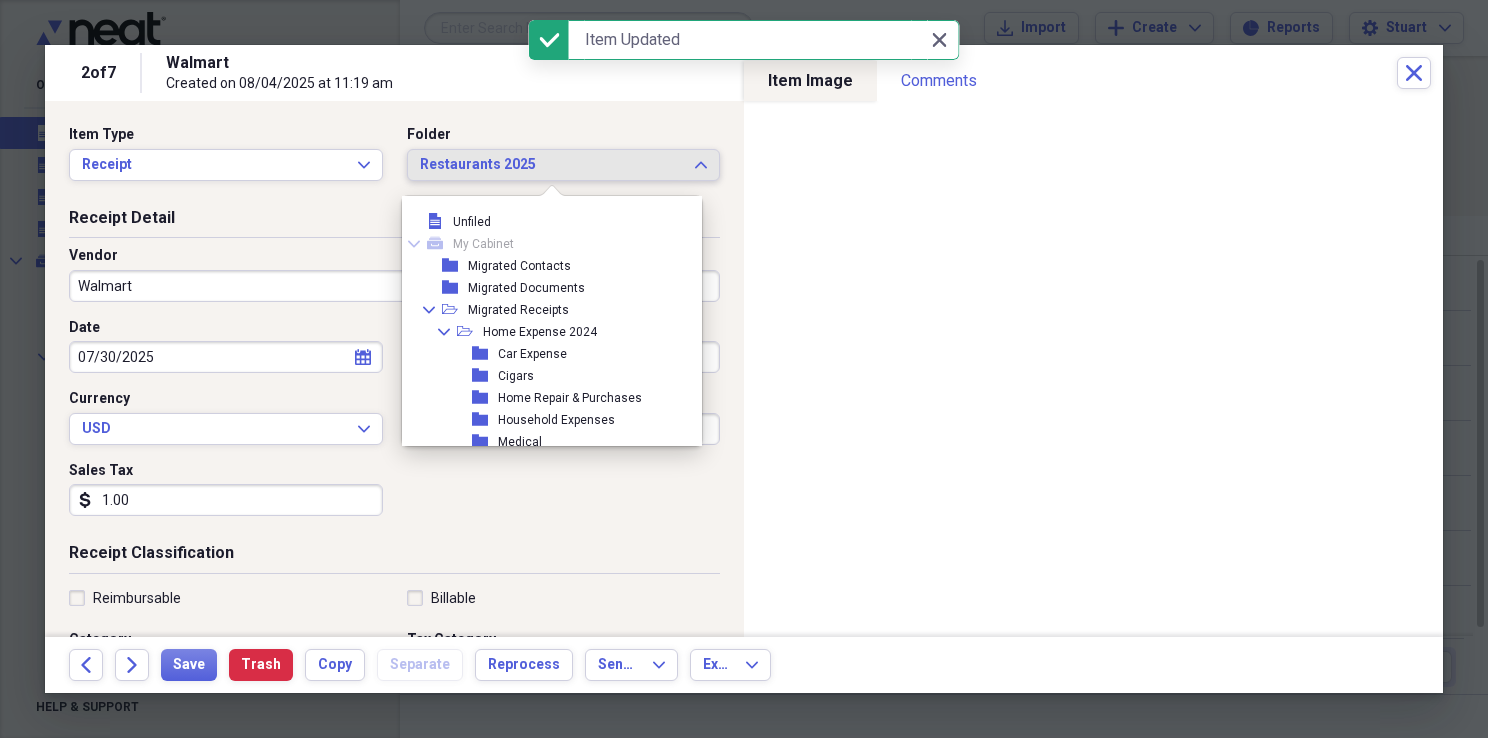 scroll, scrollTop: 373, scrollLeft: 0, axis: vertical 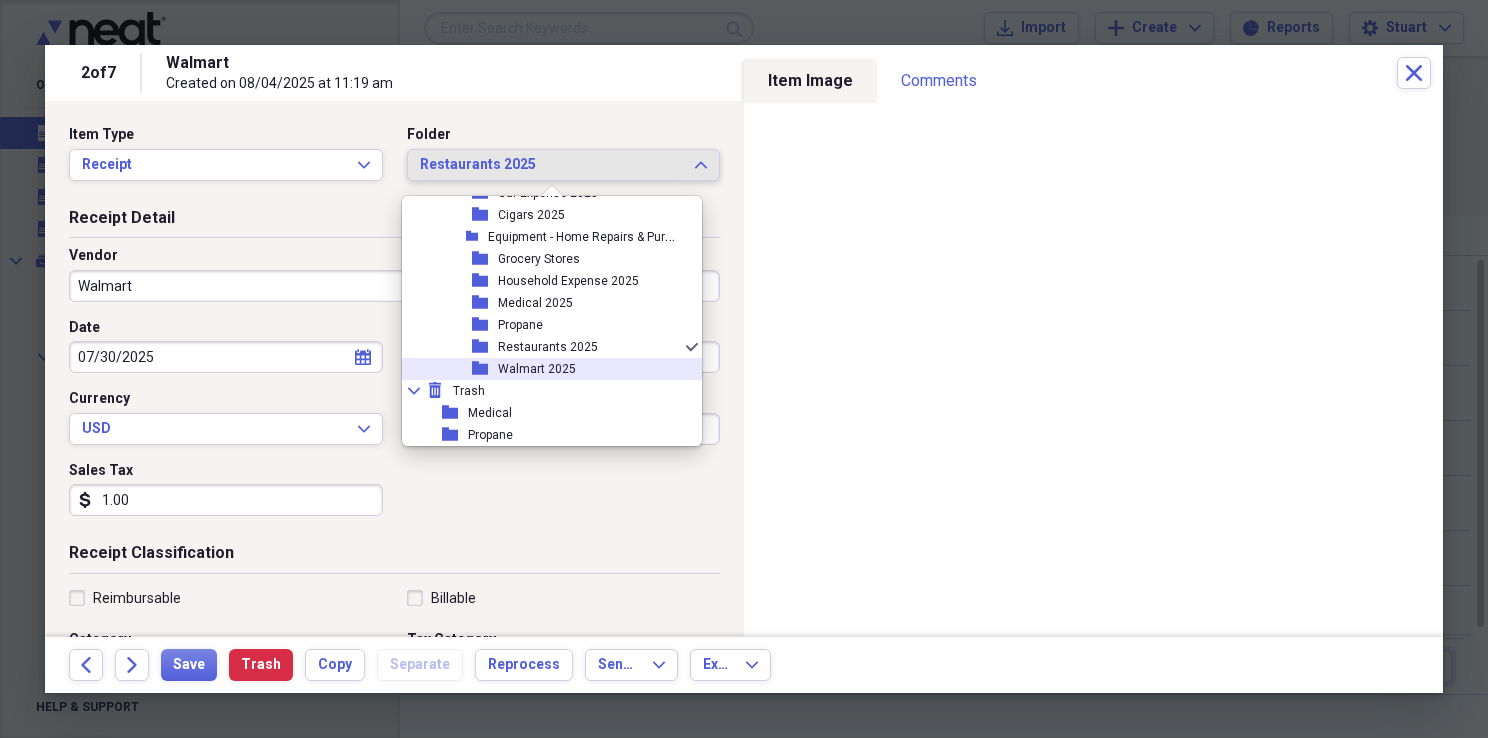click on "Walmart 2025" at bounding box center [537, 369] 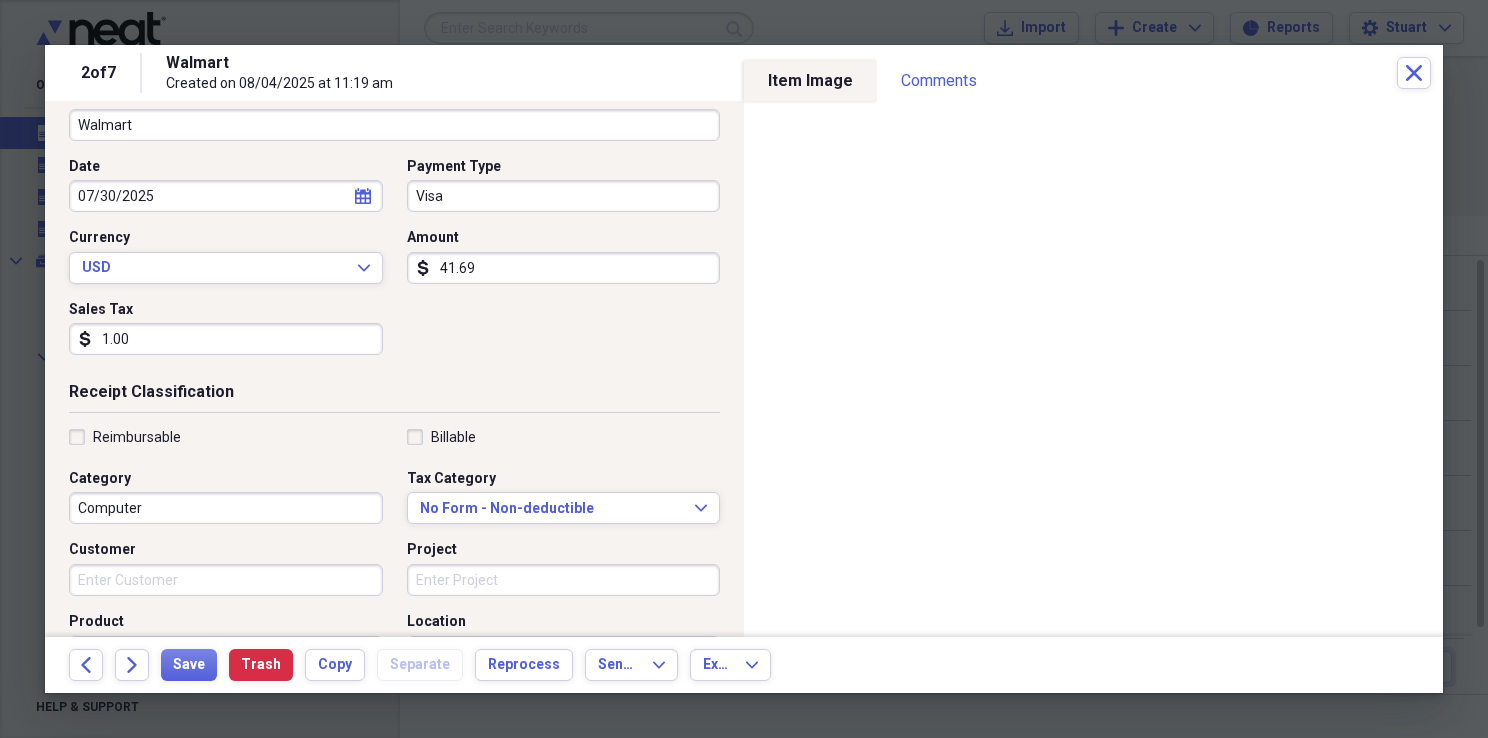 scroll, scrollTop: 200, scrollLeft: 0, axis: vertical 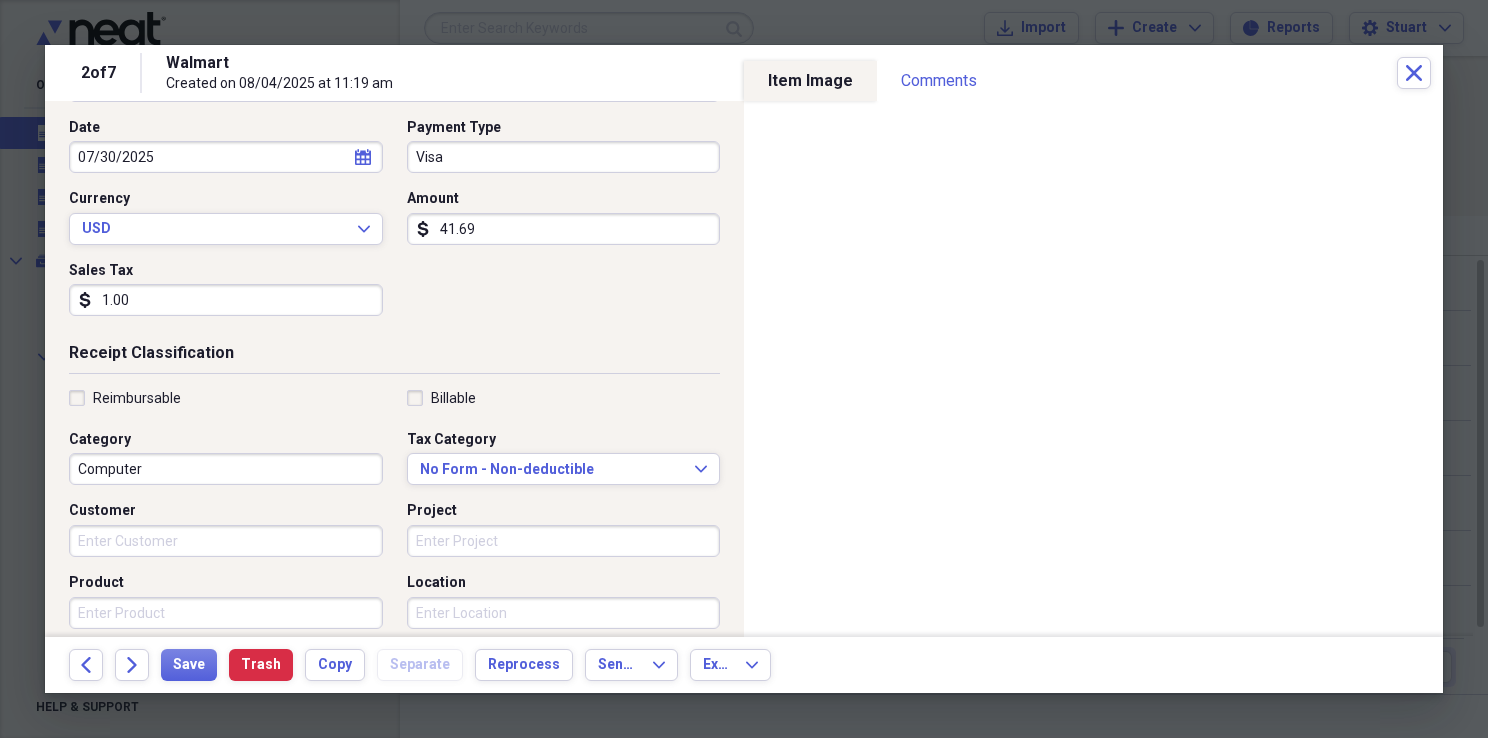 type on "41.69" 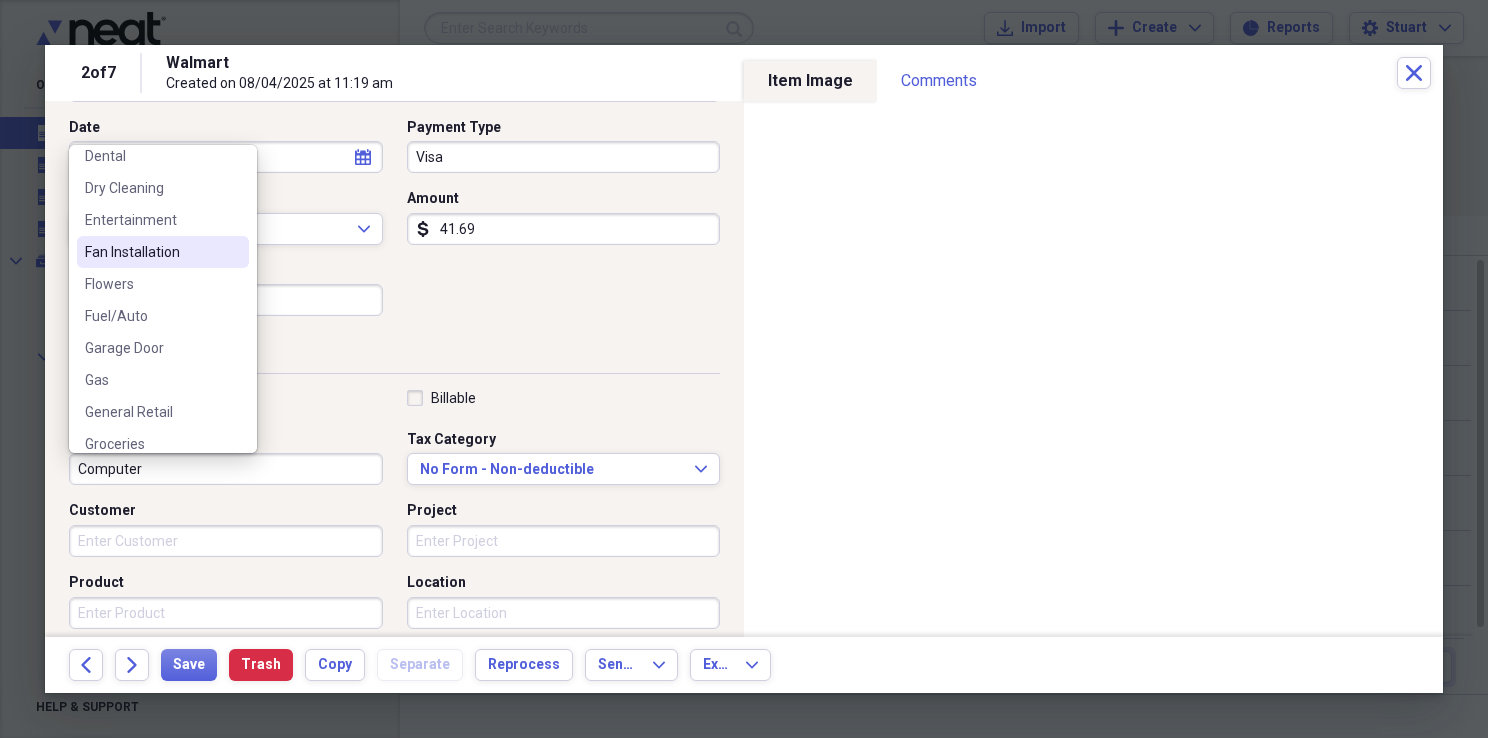 scroll, scrollTop: 400, scrollLeft: 0, axis: vertical 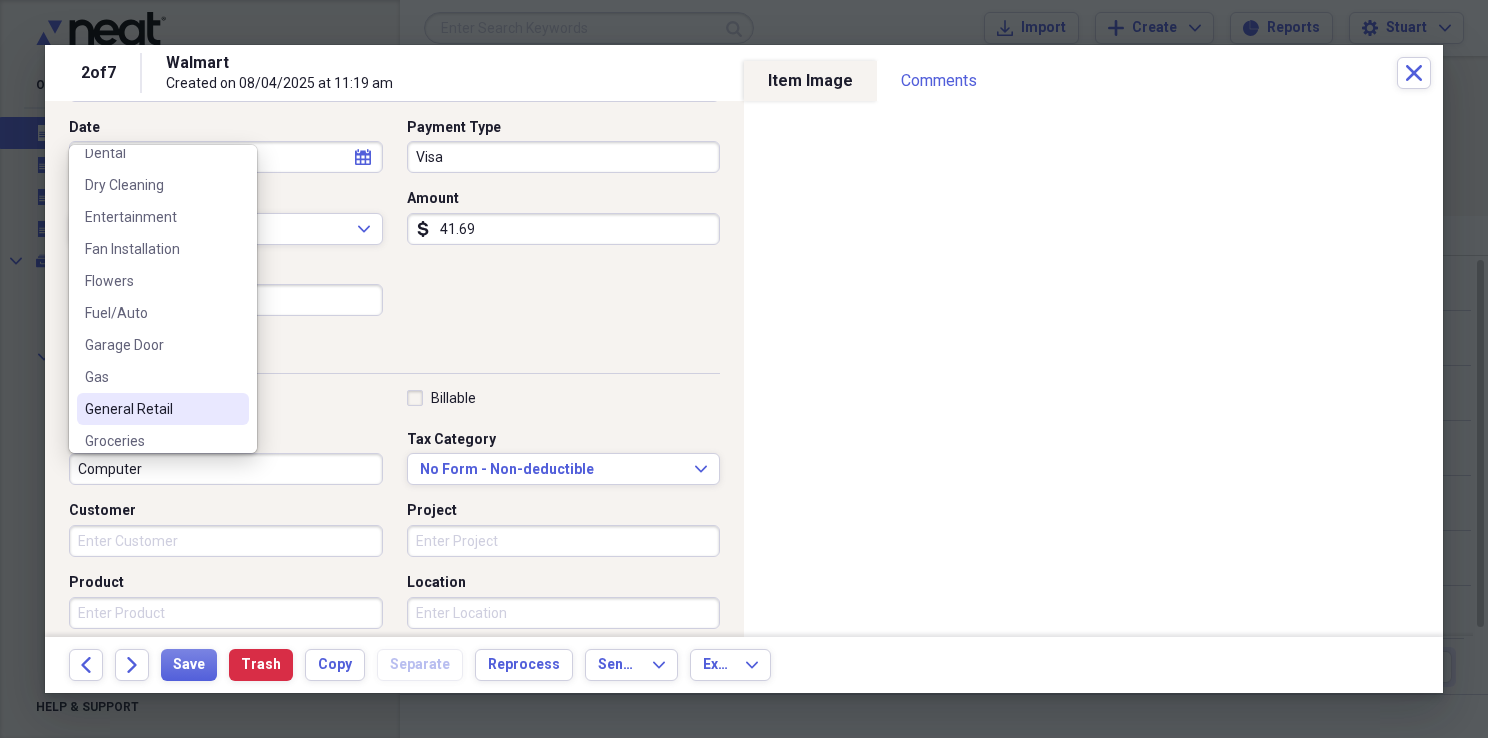 click on "General Retail" at bounding box center (151, 409) 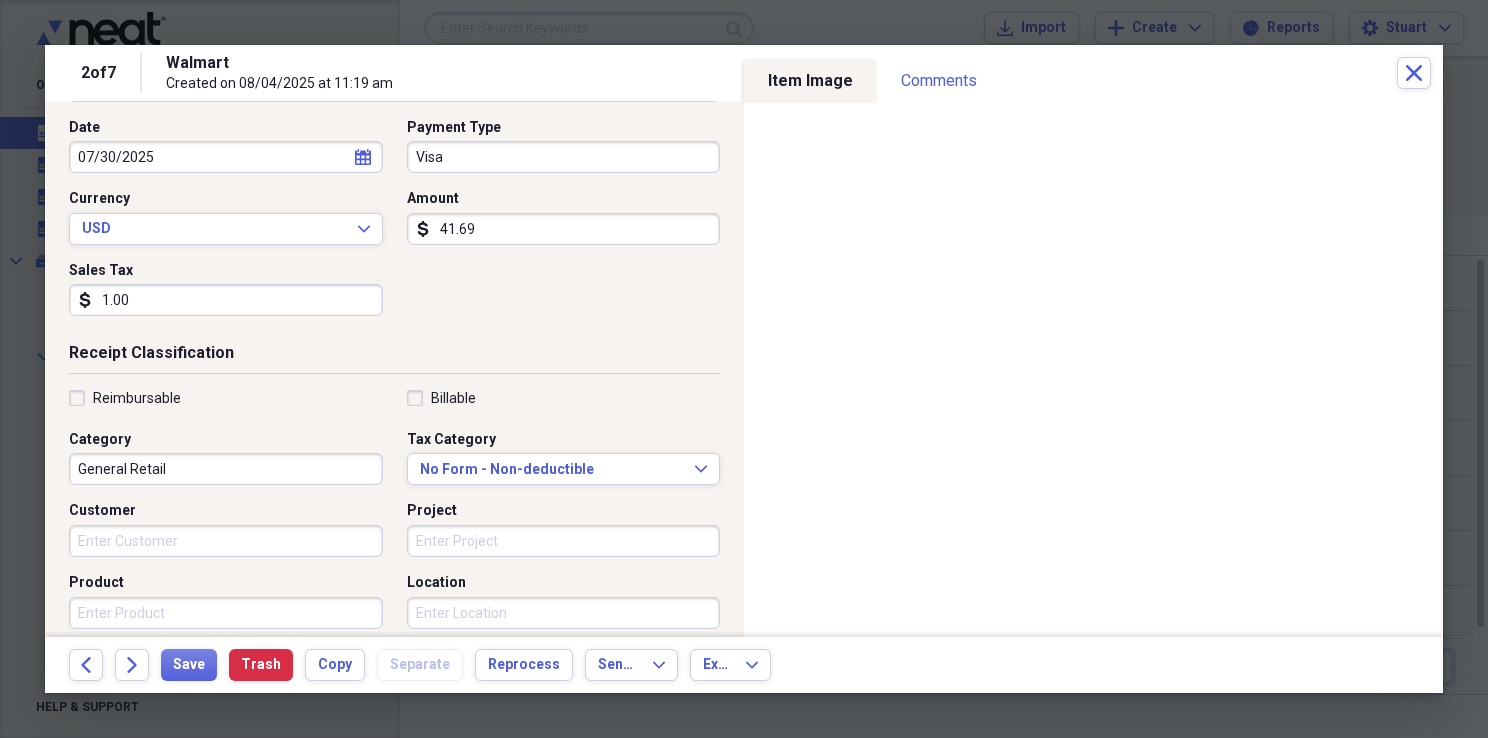 click on "1.00" at bounding box center [226, 300] 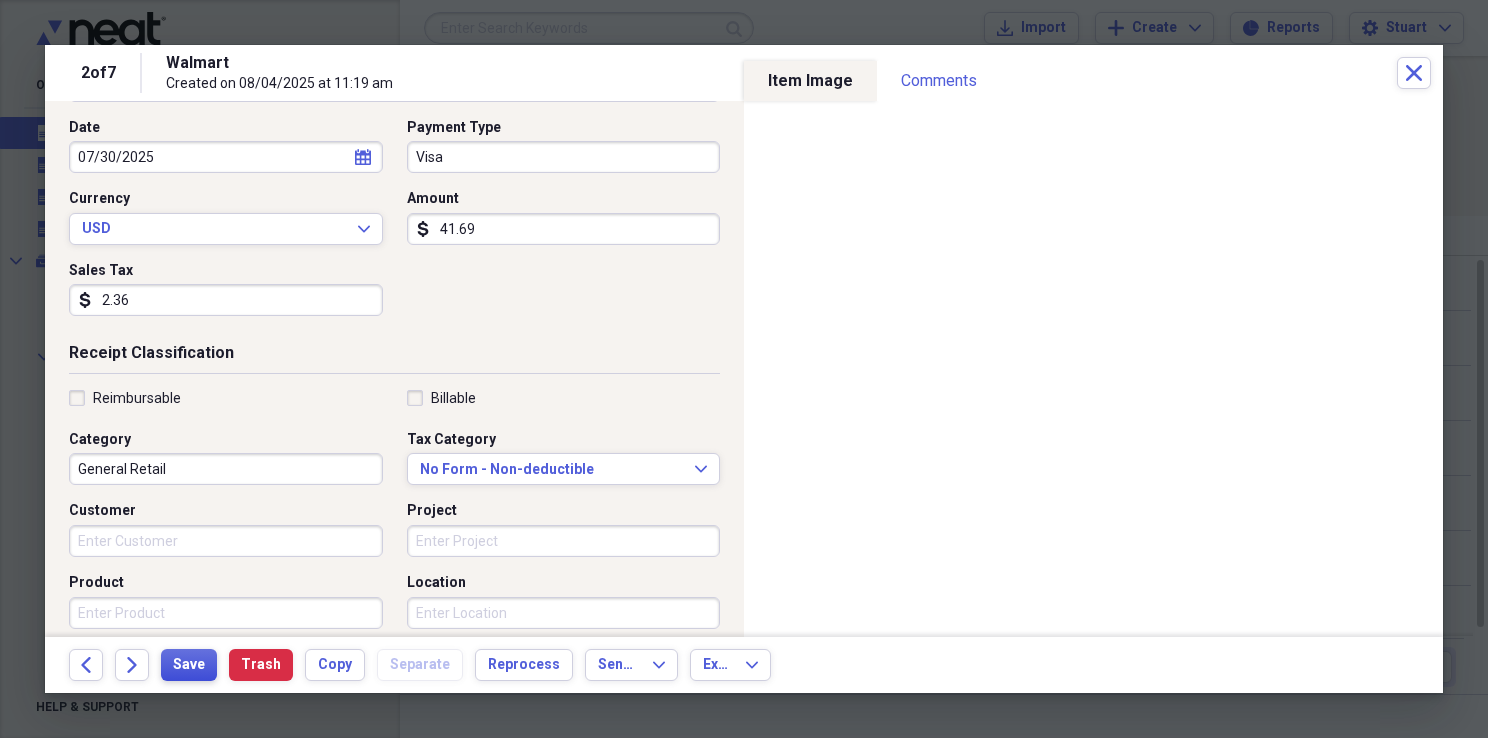 type on "2.36" 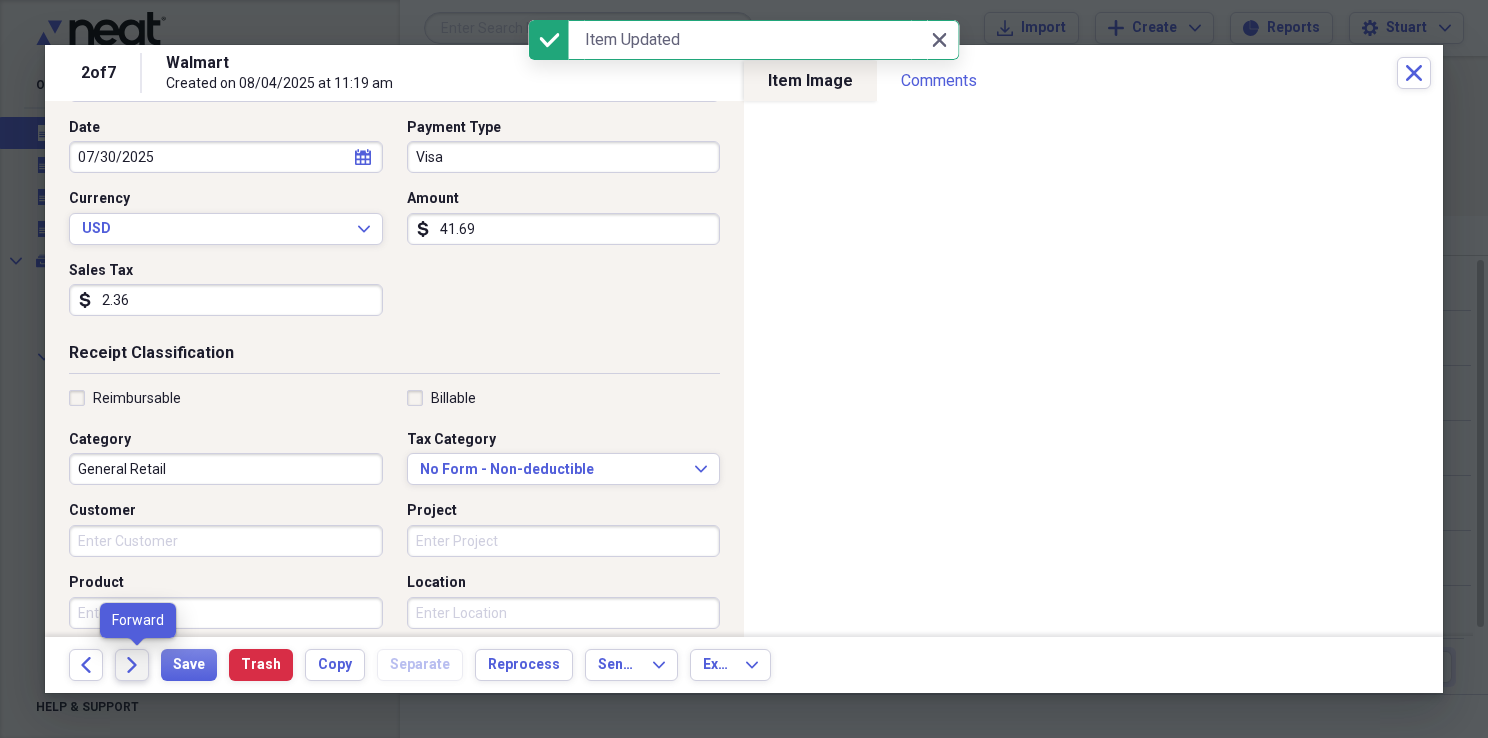 click on "Forward" 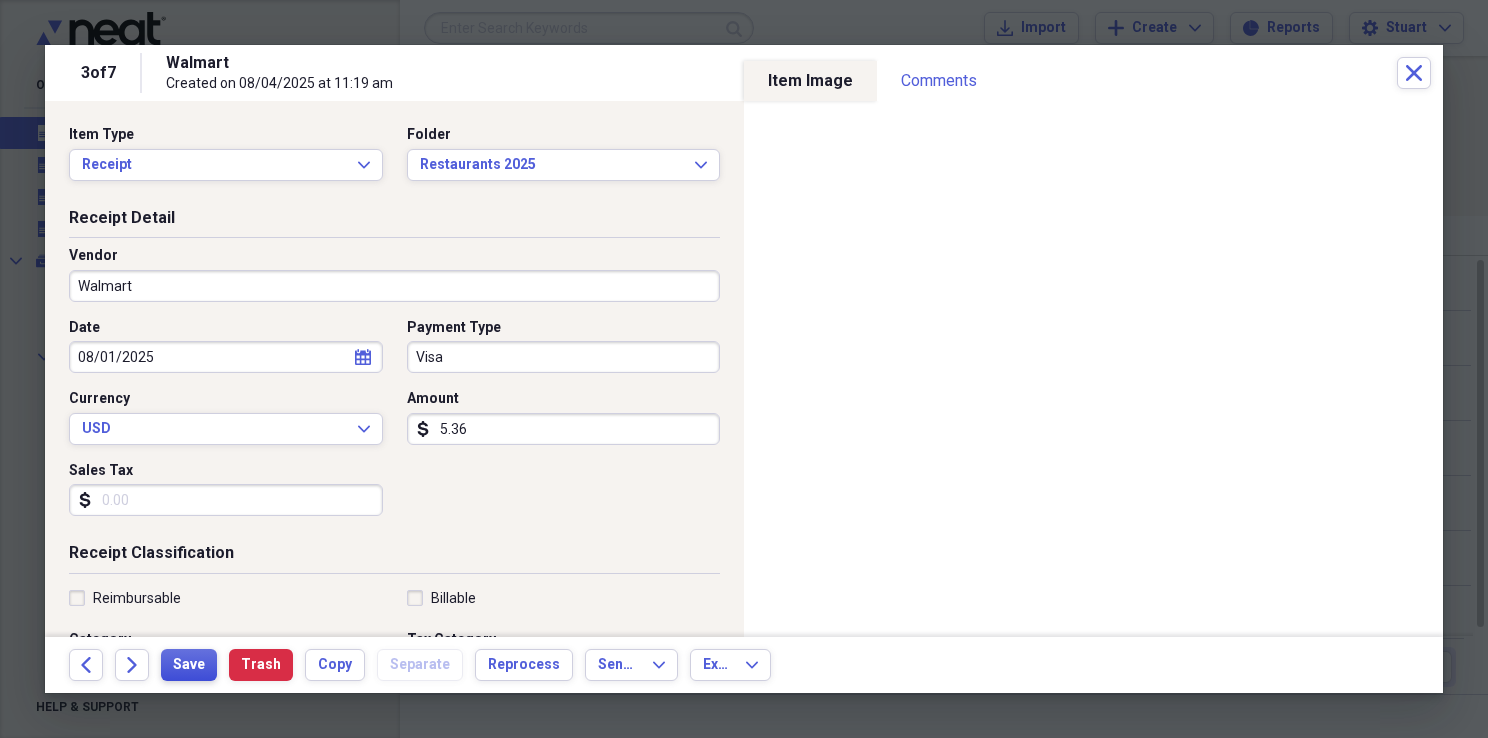 click on "Save" at bounding box center (189, 665) 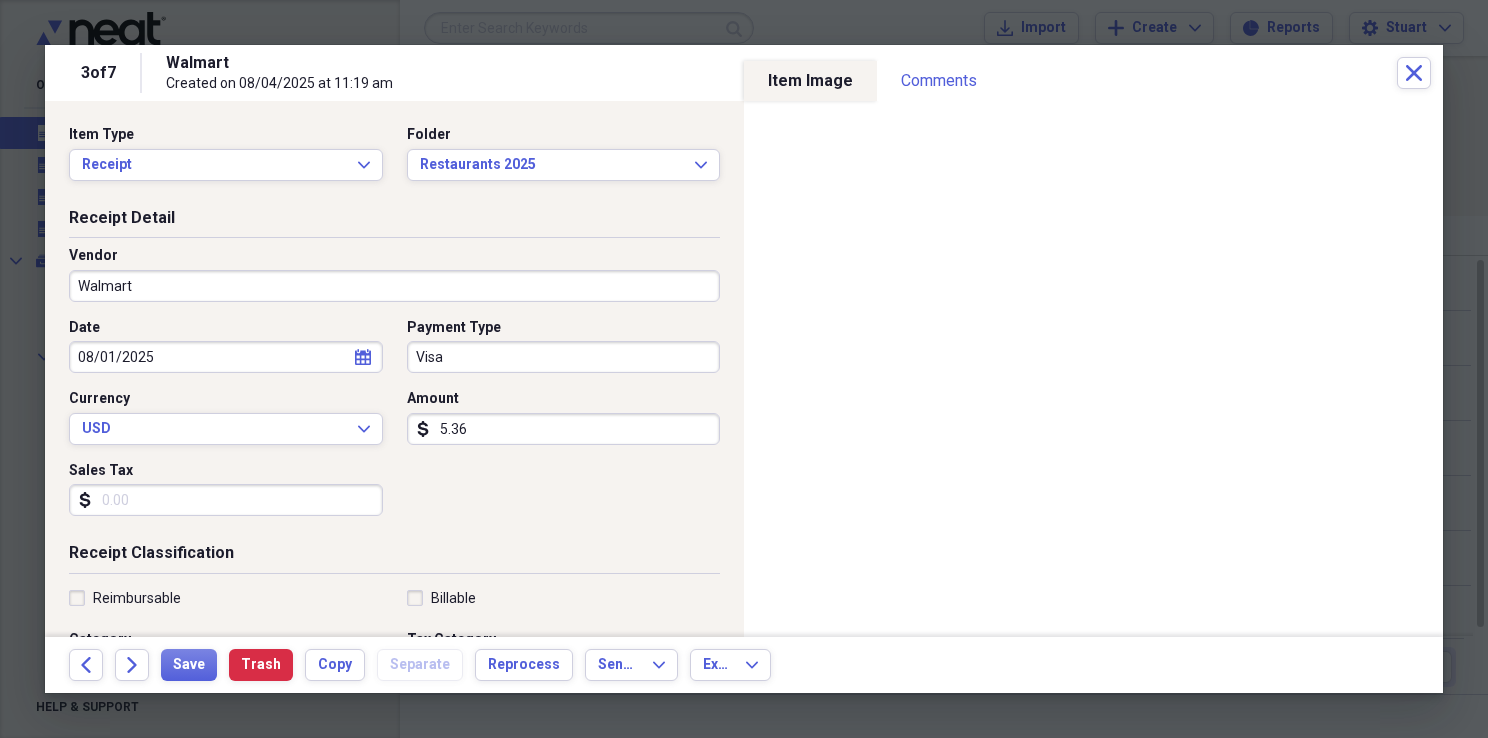 click on "5.36" at bounding box center (564, 429) 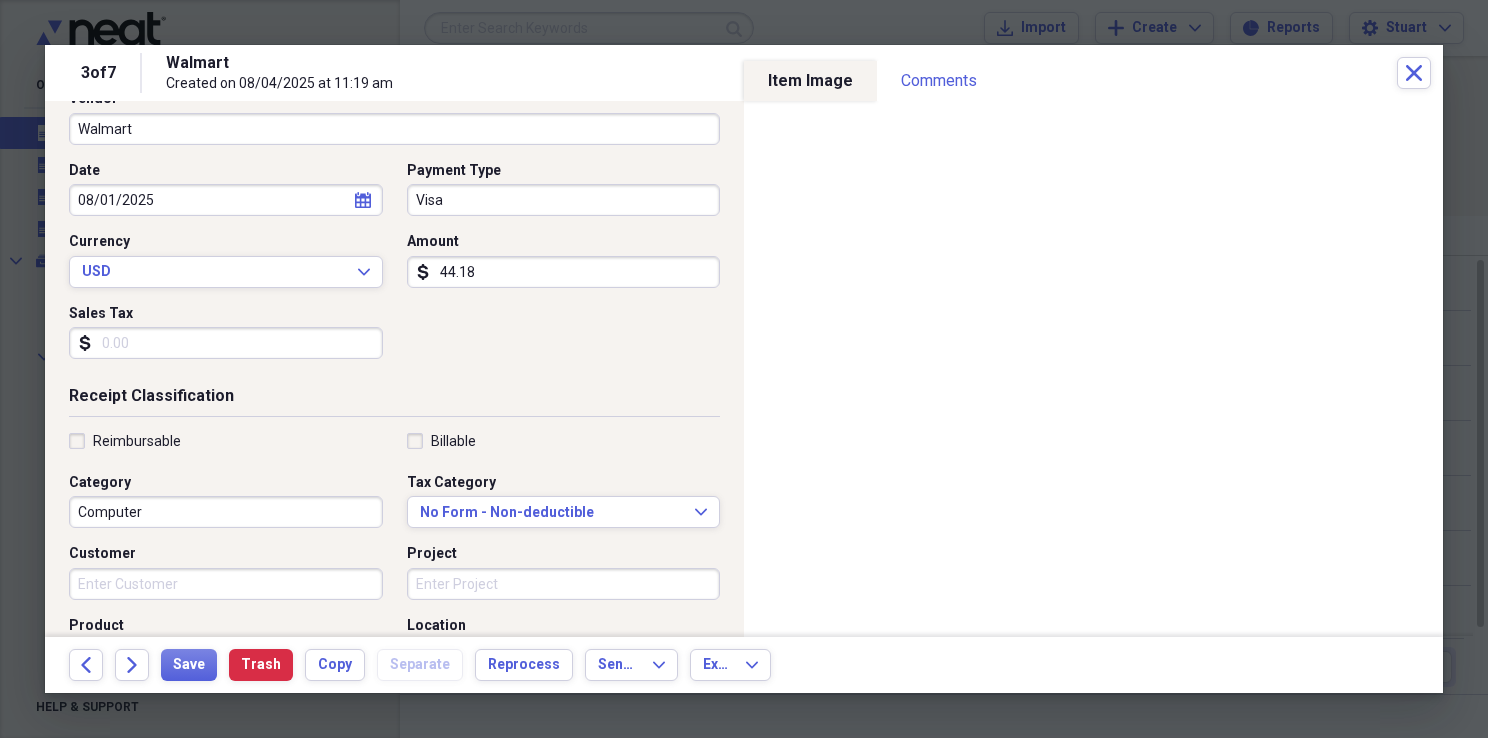 scroll, scrollTop: 200, scrollLeft: 0, axis: vertical 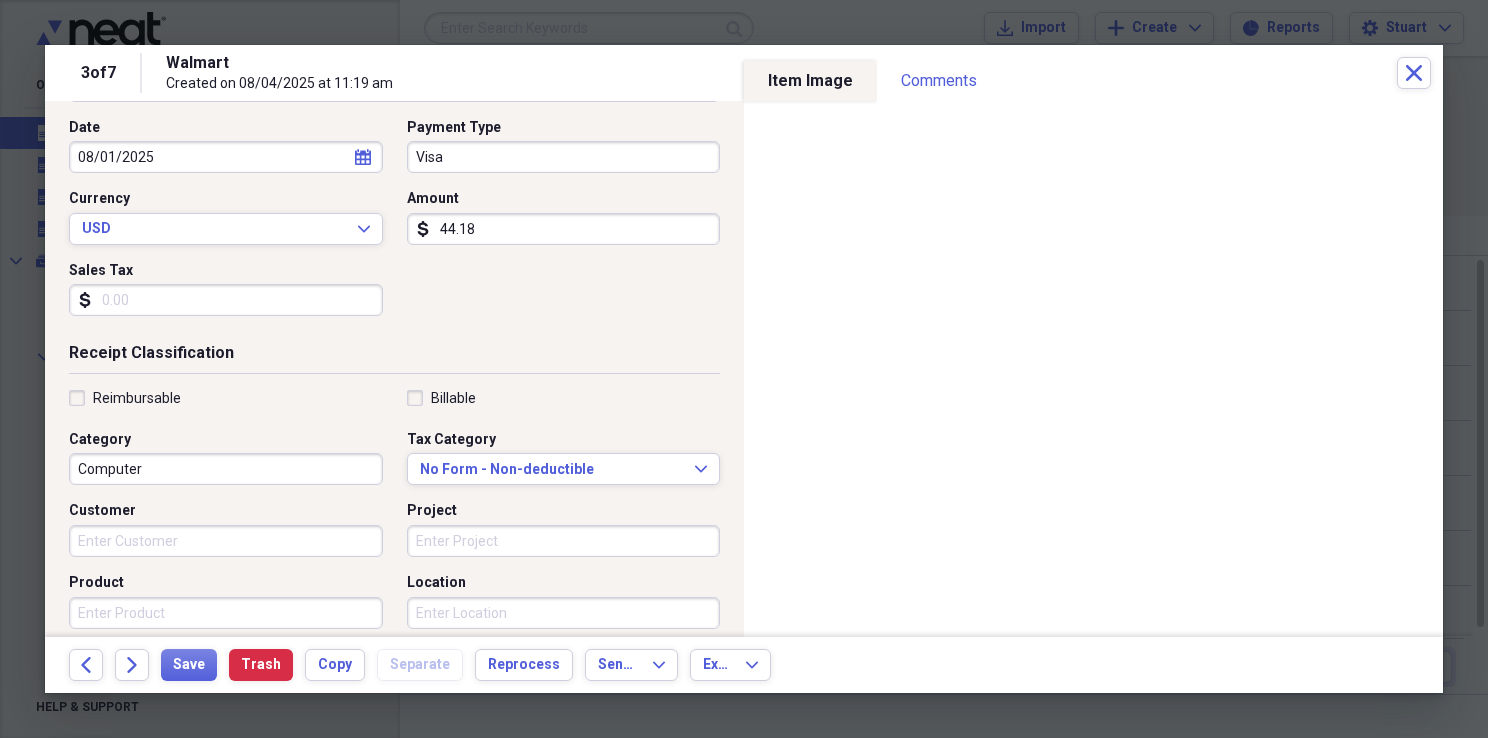 type on "44.18" 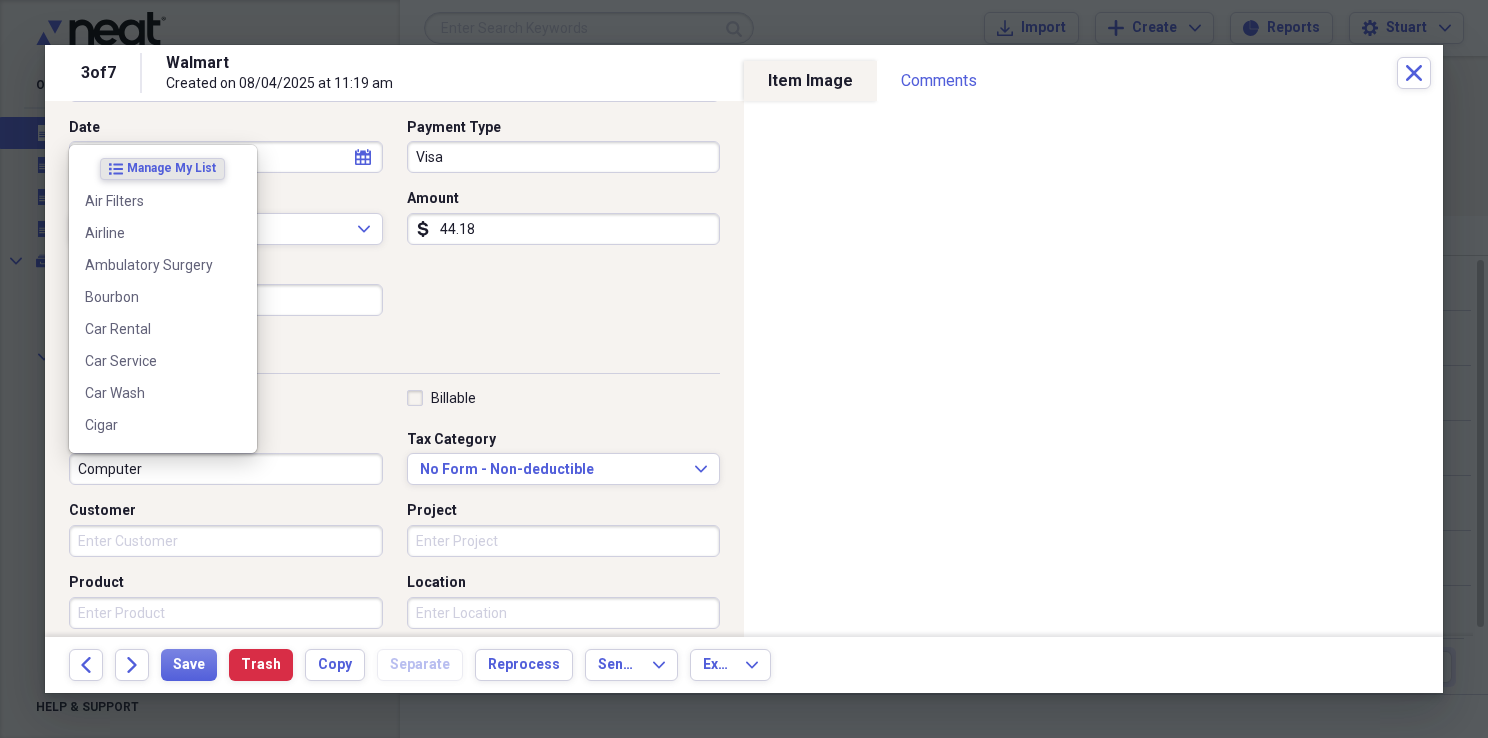 click on "Computer" at bounding box center [226, 469] 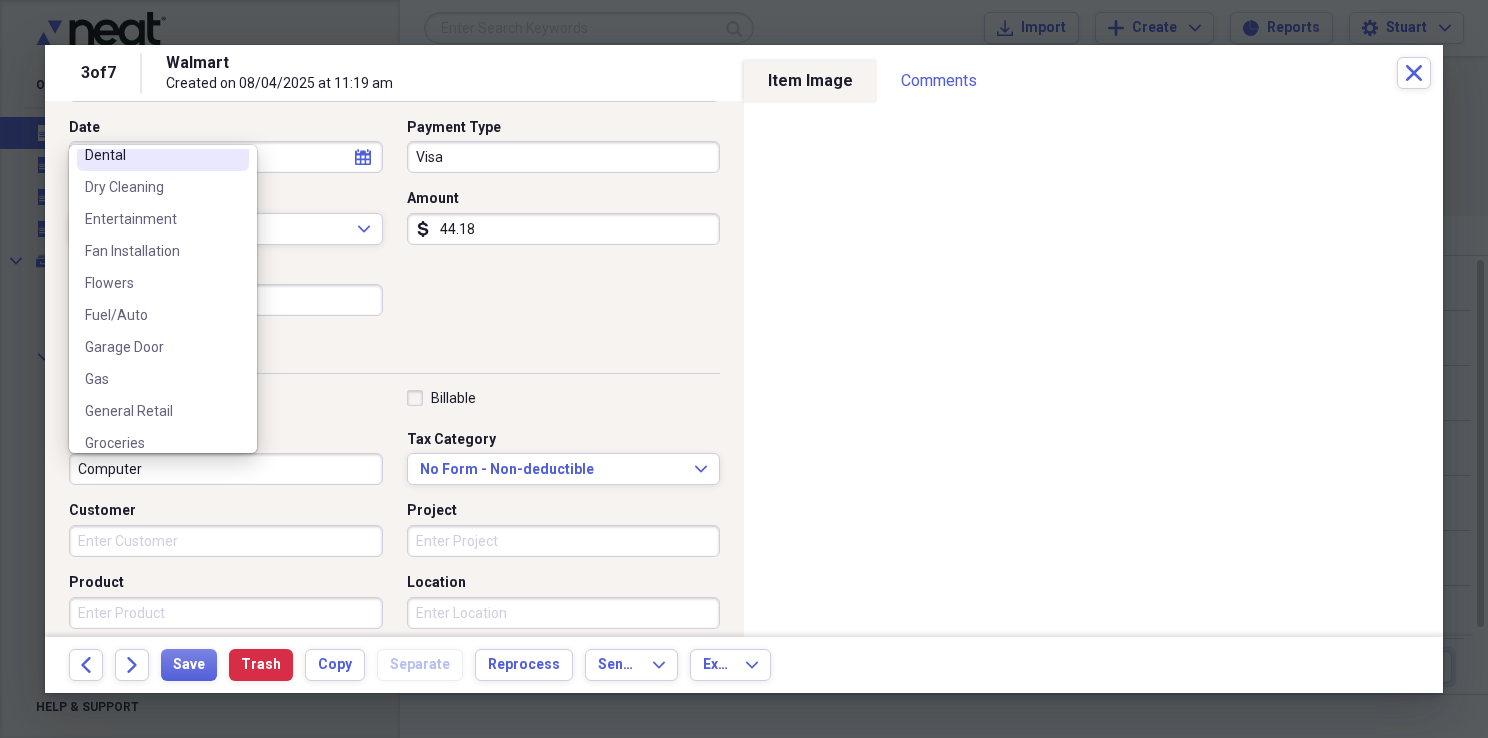 scroll, scrollTop: 400, scrollLeft: 0, axis: vertical 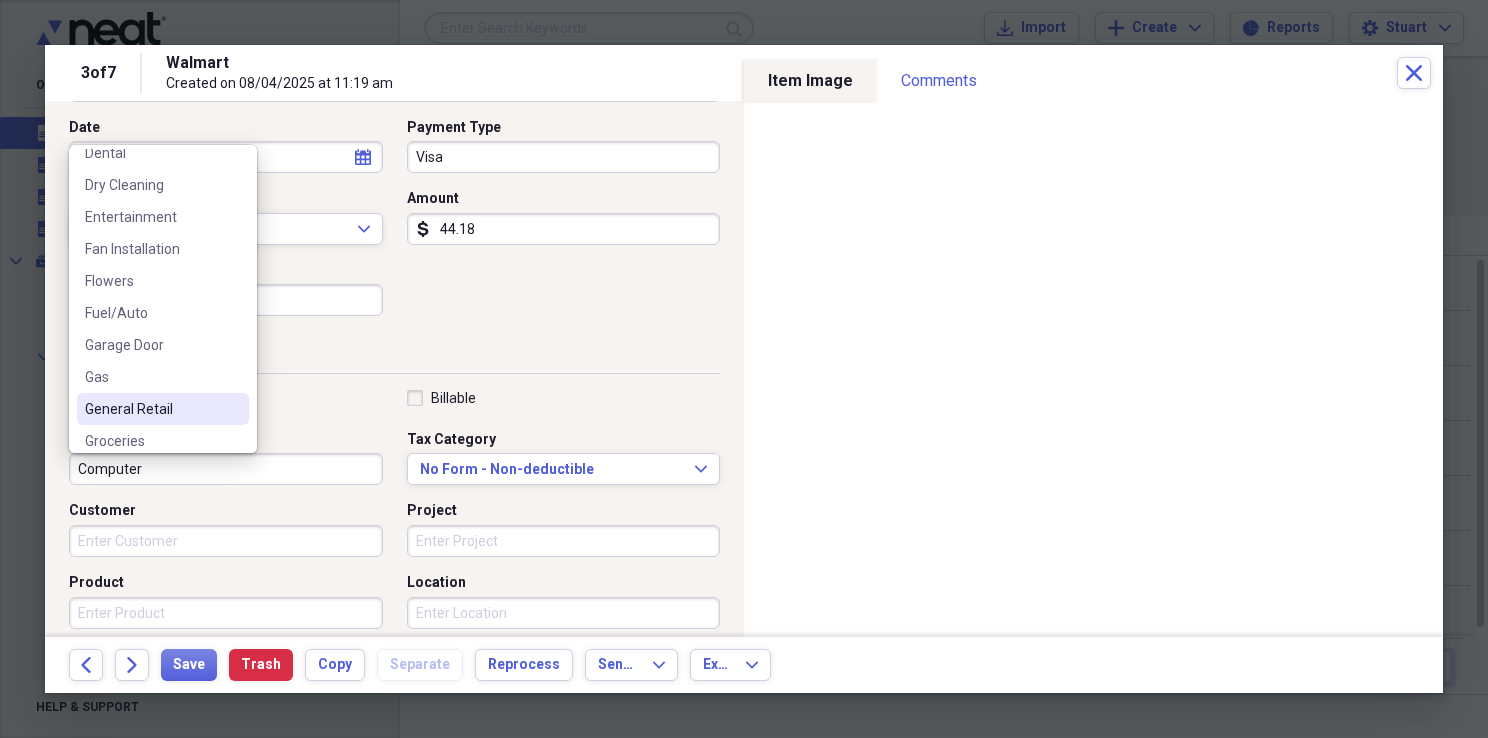 click on "General Retail" at bounding box center (151, 409) 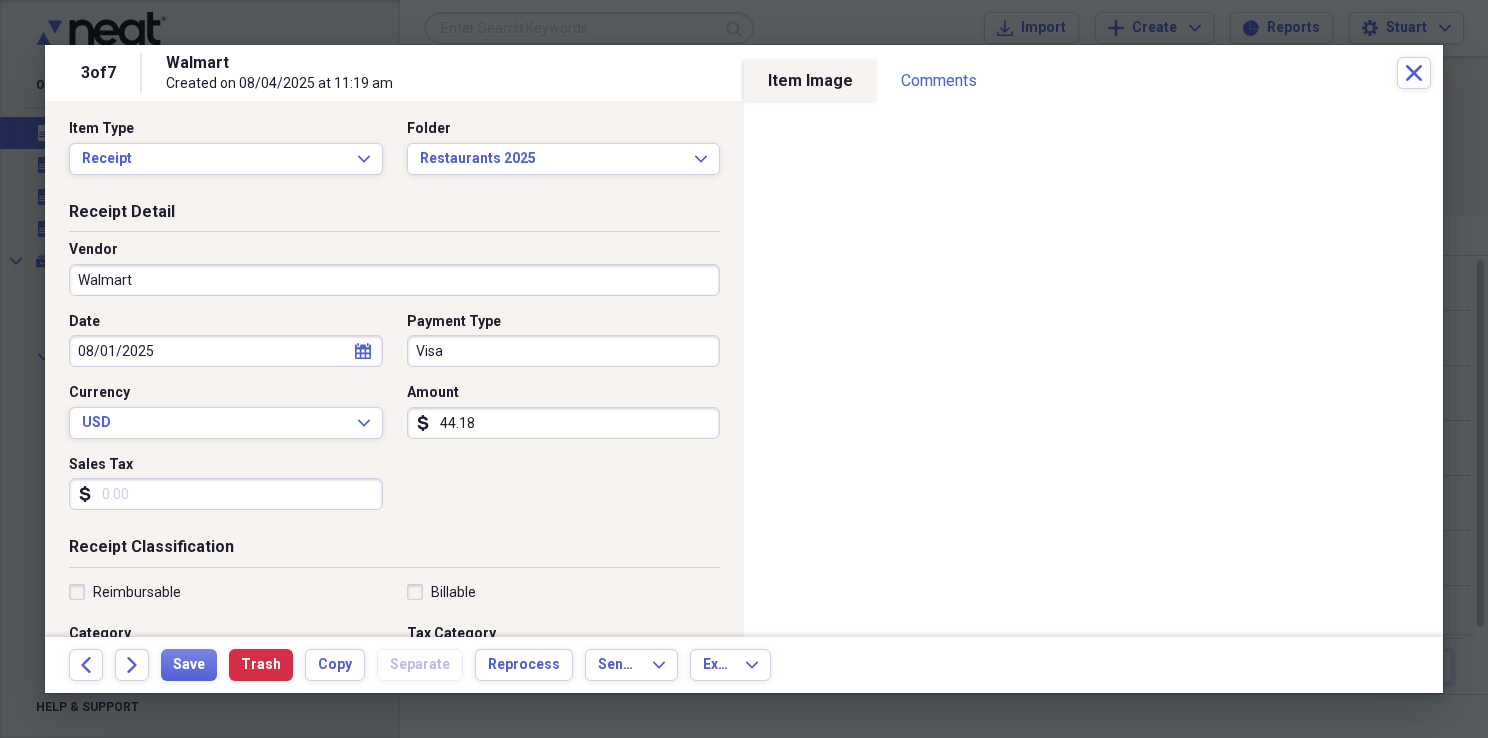 scroll, scrollTop: 0, scrollLeft: 0, axis: both 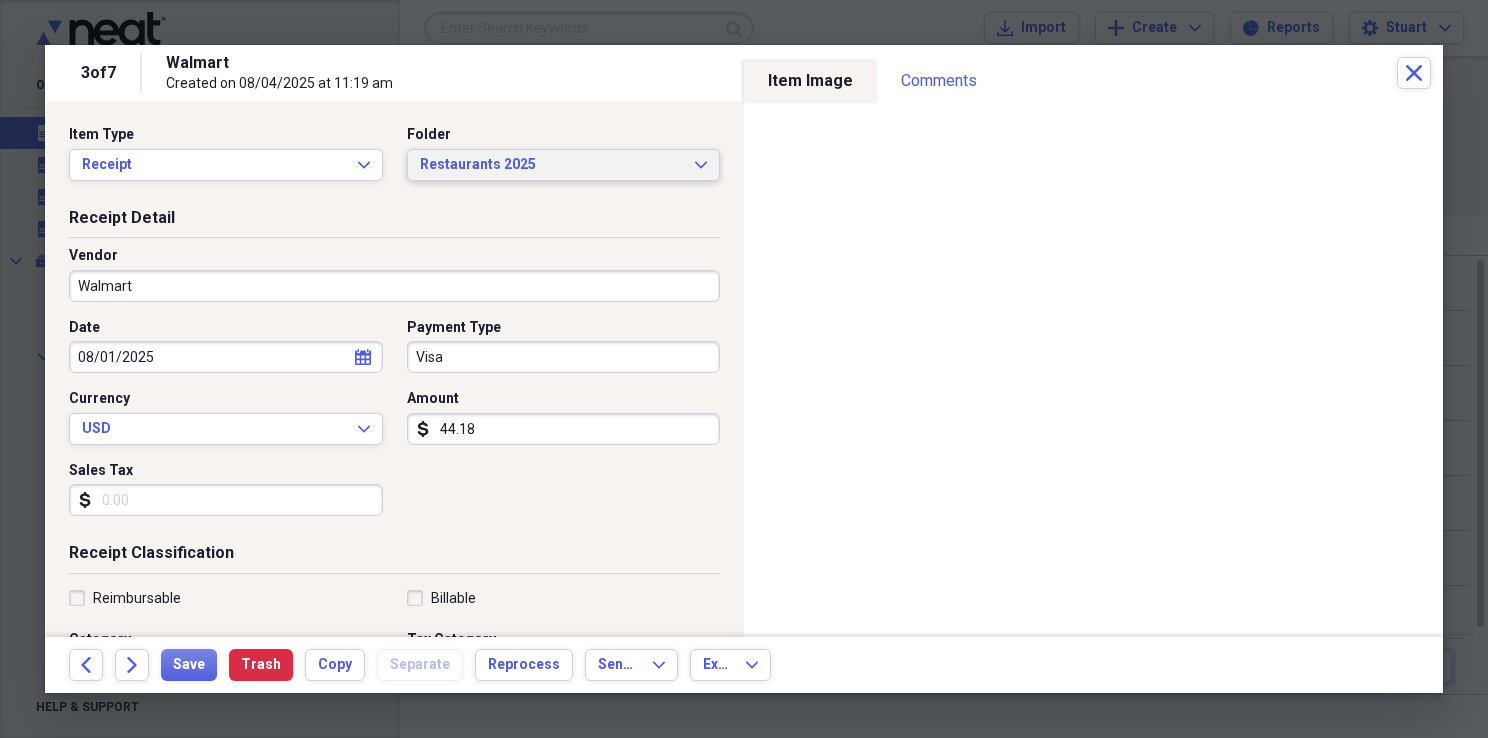 click on "Expand" 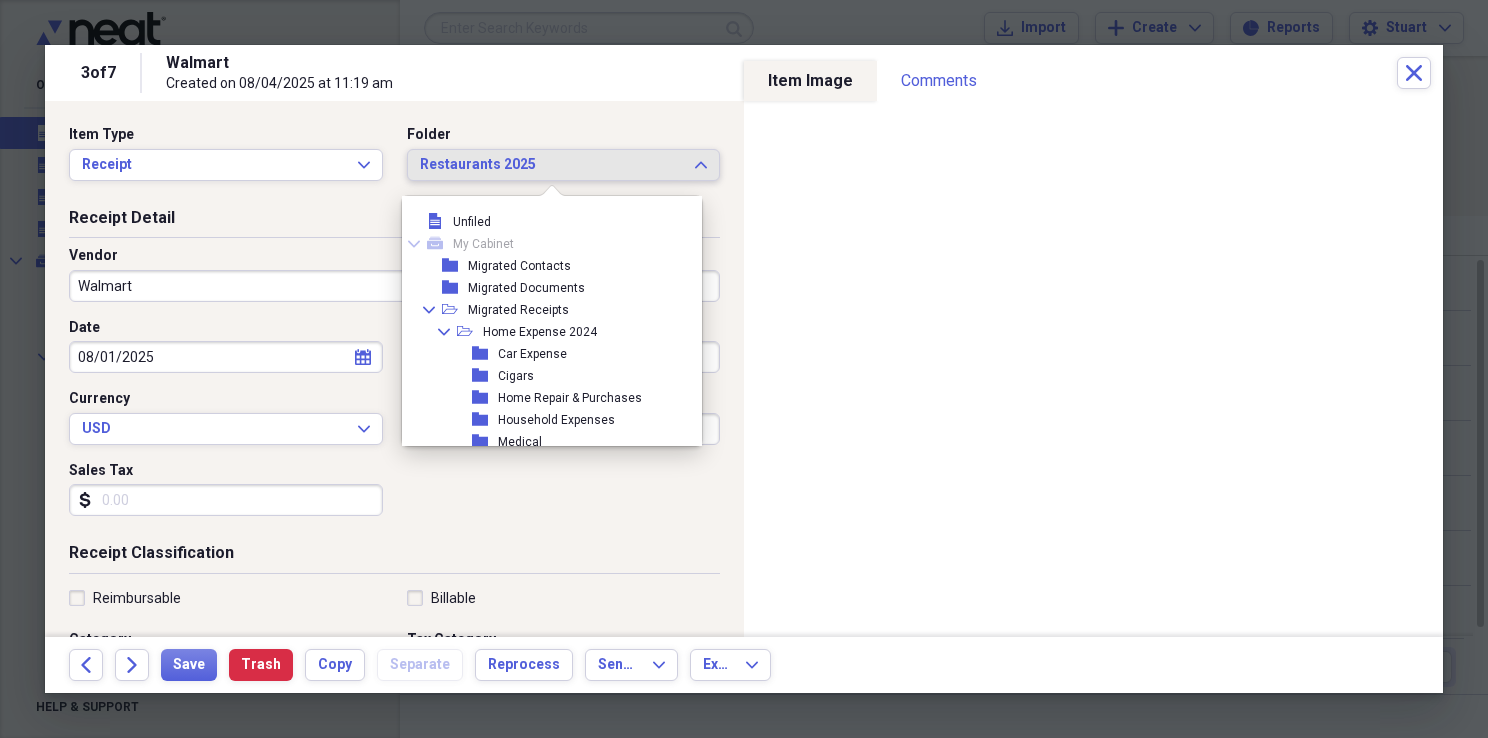 scroll, scrollTop: 373, scrollLeft: 0, axis: vertical 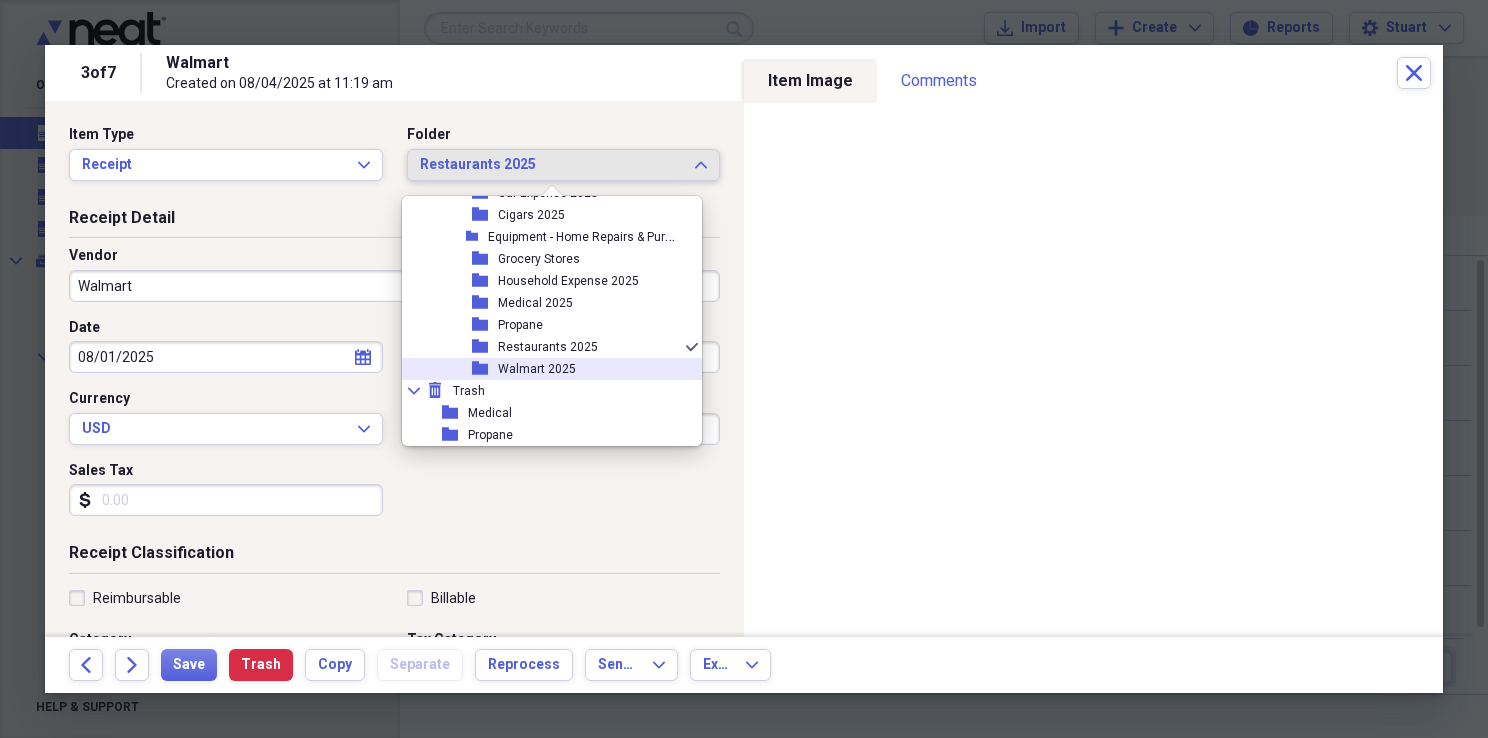 click on "Walmart 2025" at bounding box center (537, 369) 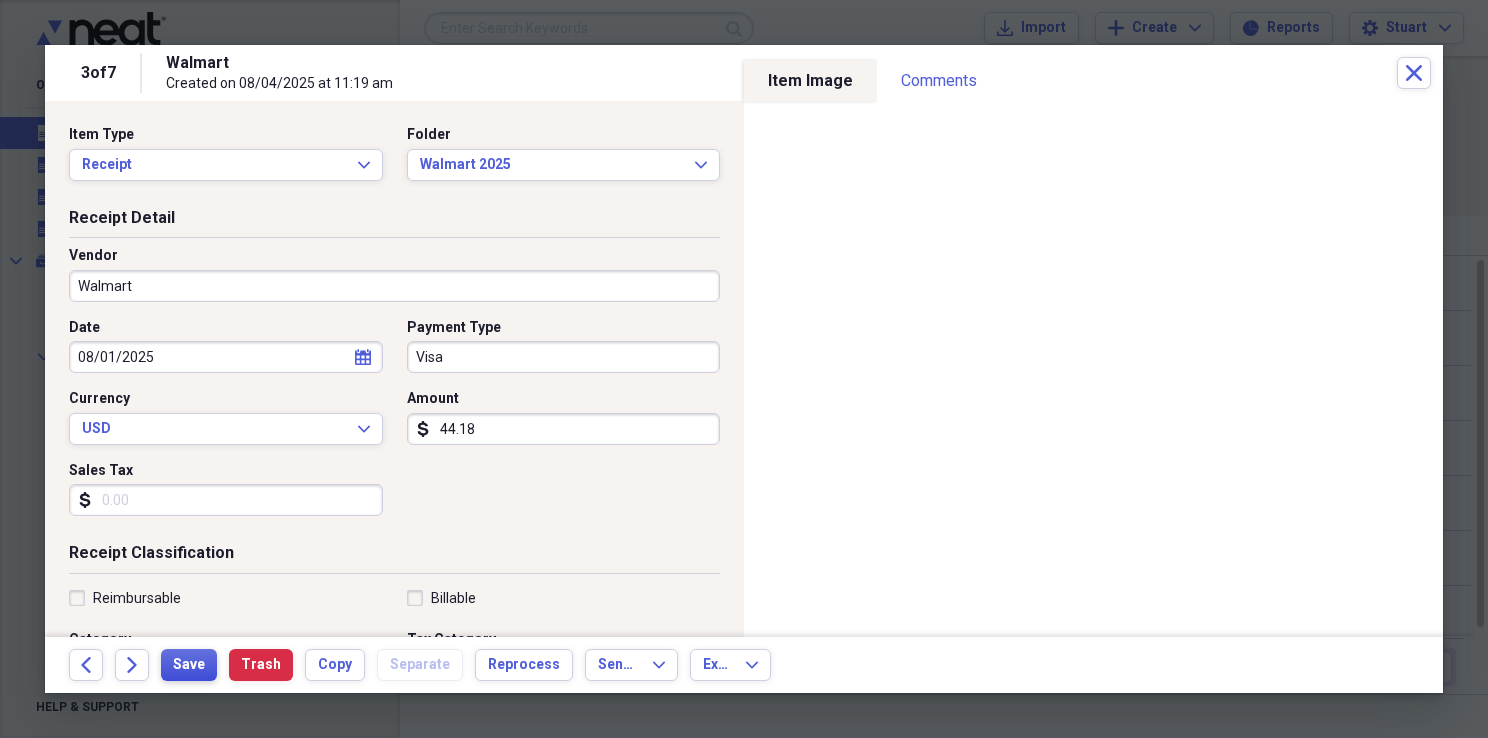 click on "Save" at bounding box center (189, 665) 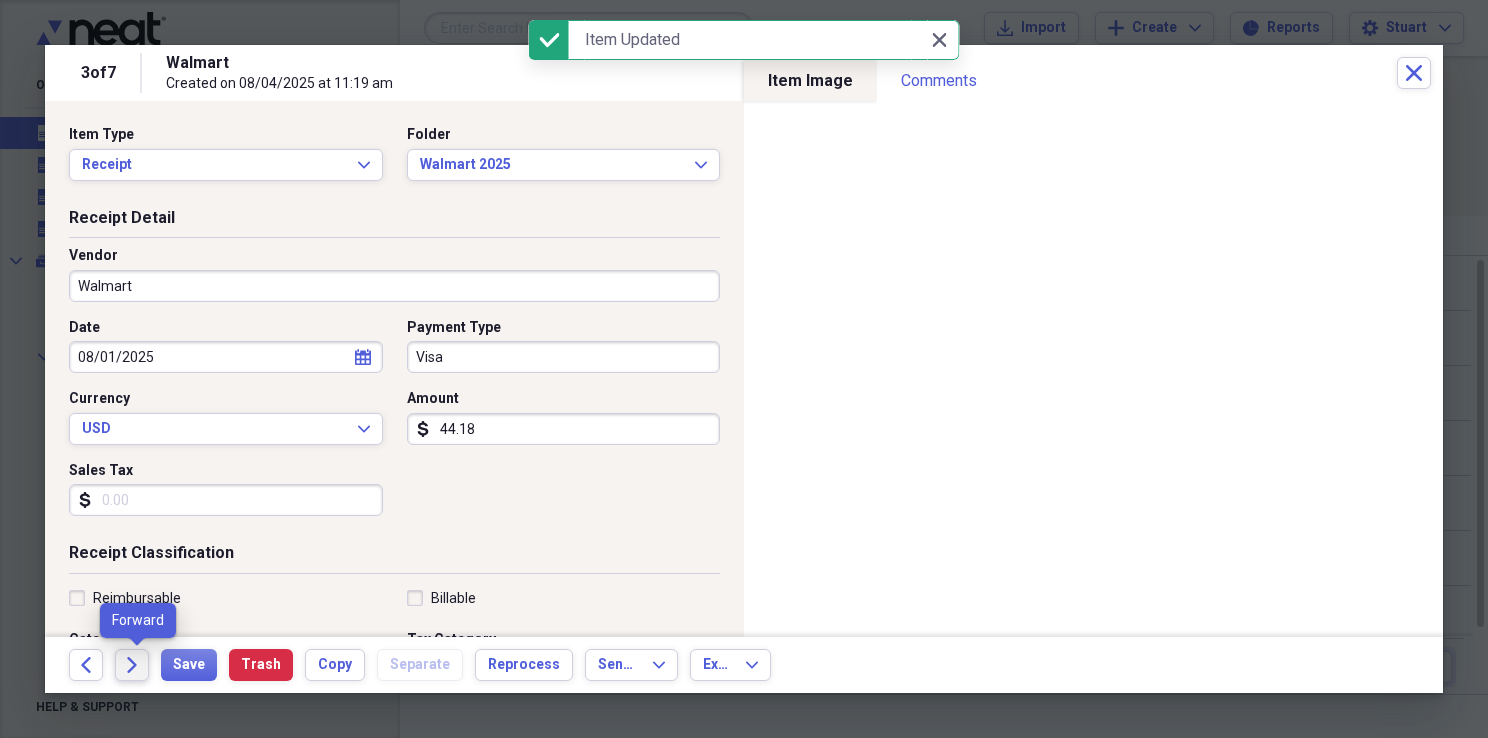 click on "Forward" 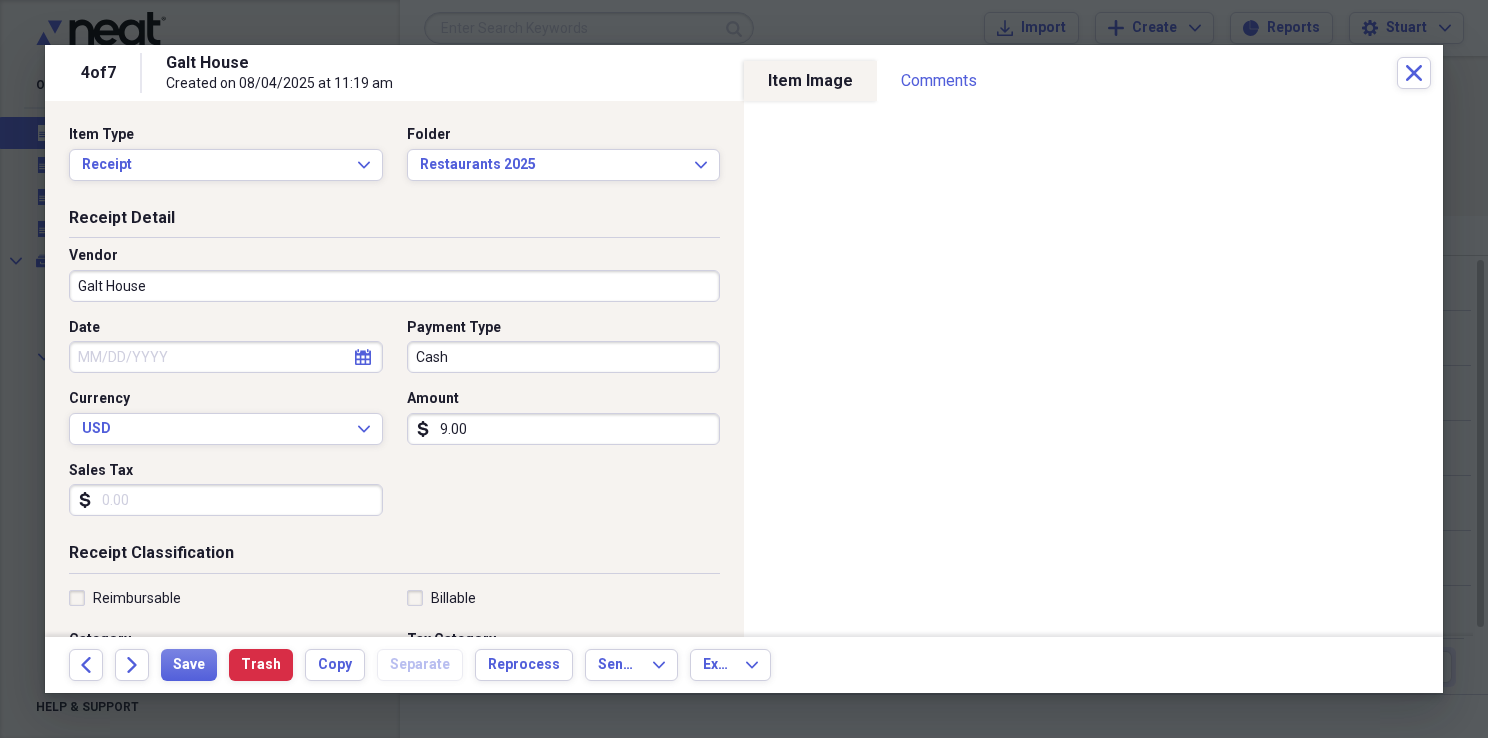 click on "Galt House" at bounding box center (394, 286) 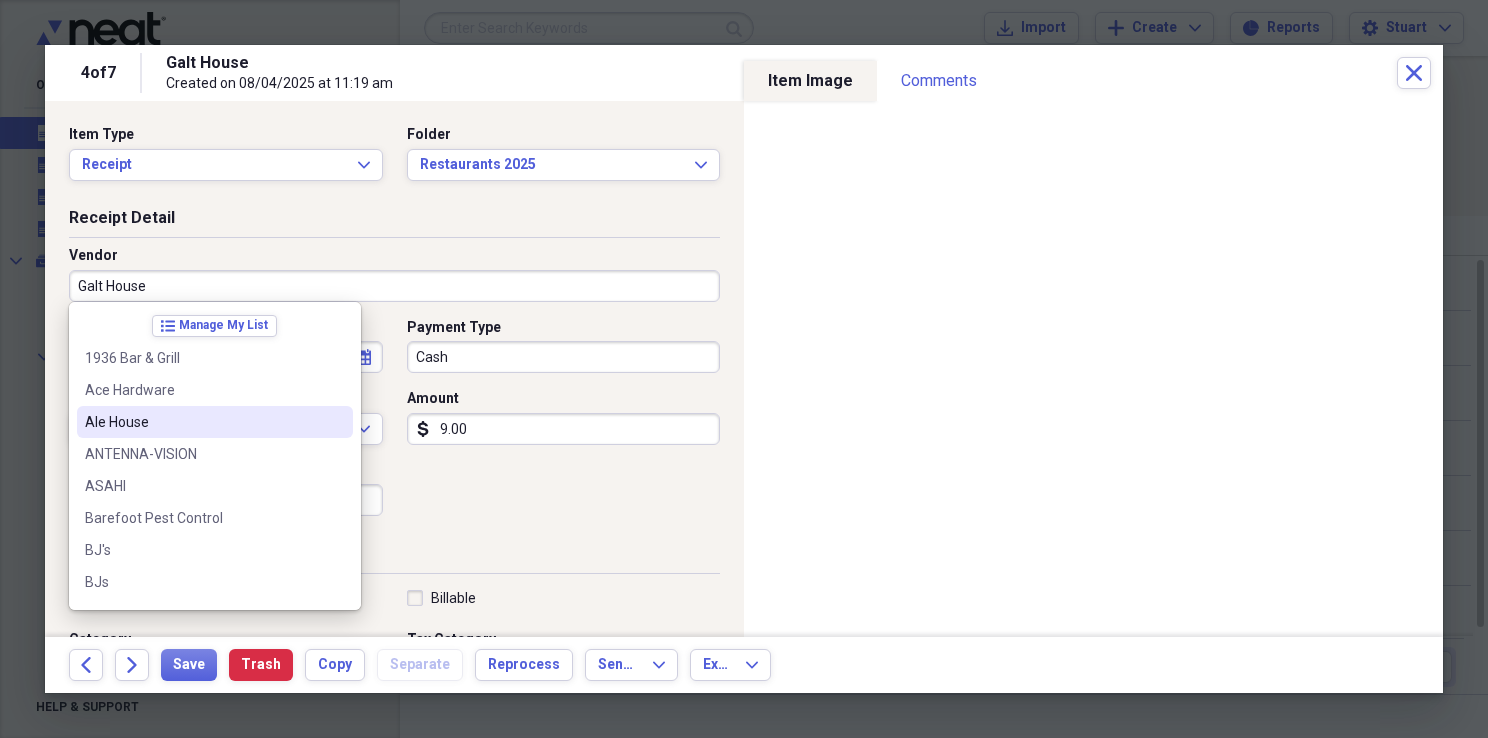 click on "Ale House" at bounding box center [203, 422] 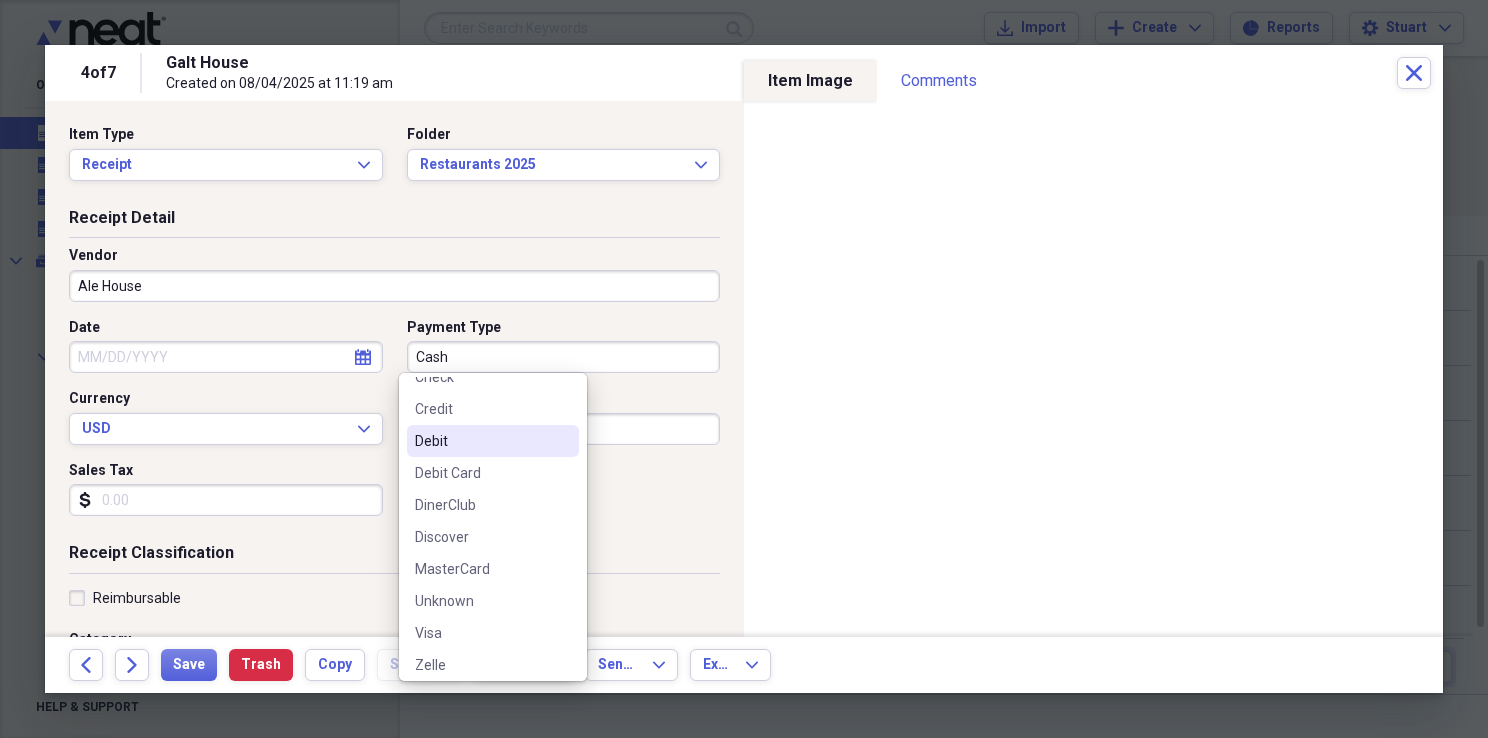 scroll, scrollTop: 124, scrollLeft: 0, axis: vertical 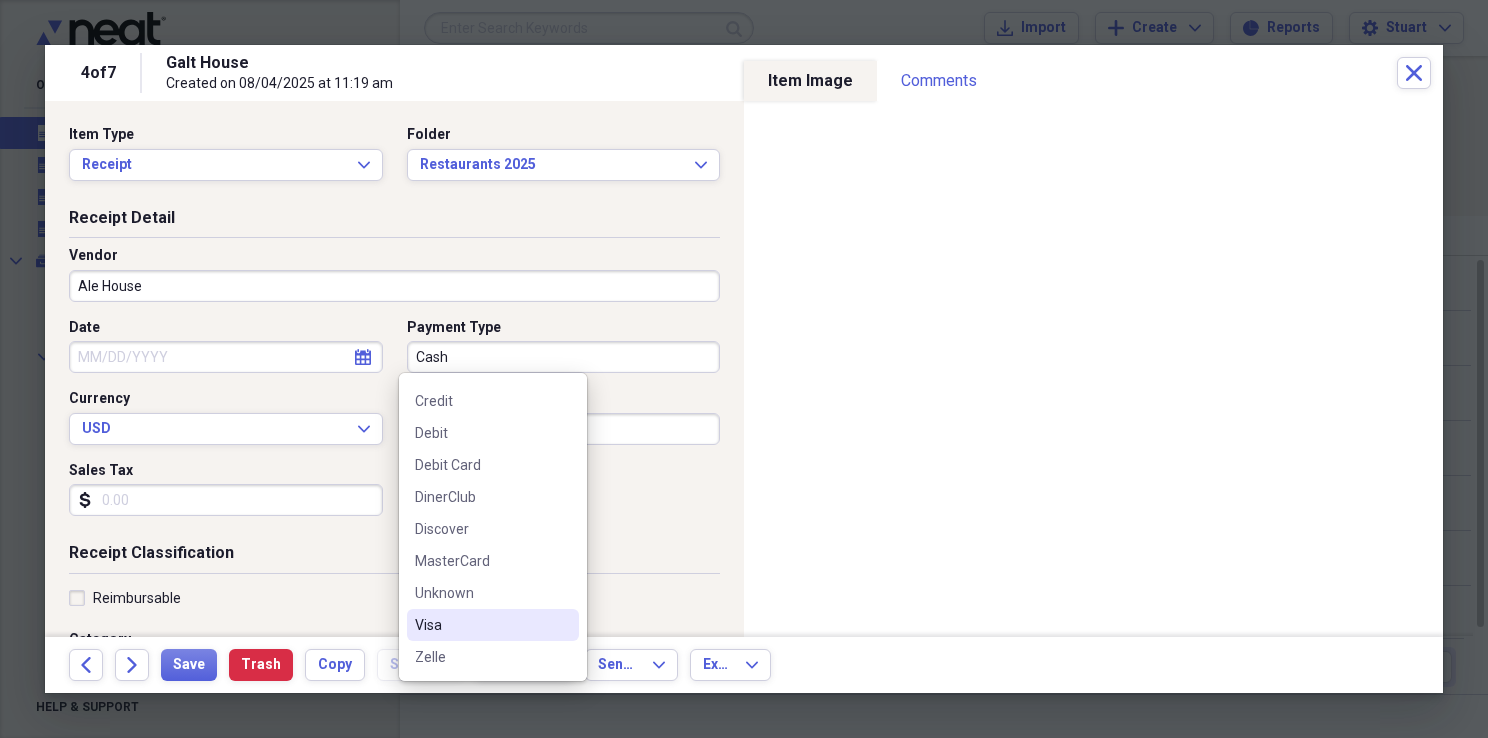 click on "Visa" at bounding box center [481, 625] 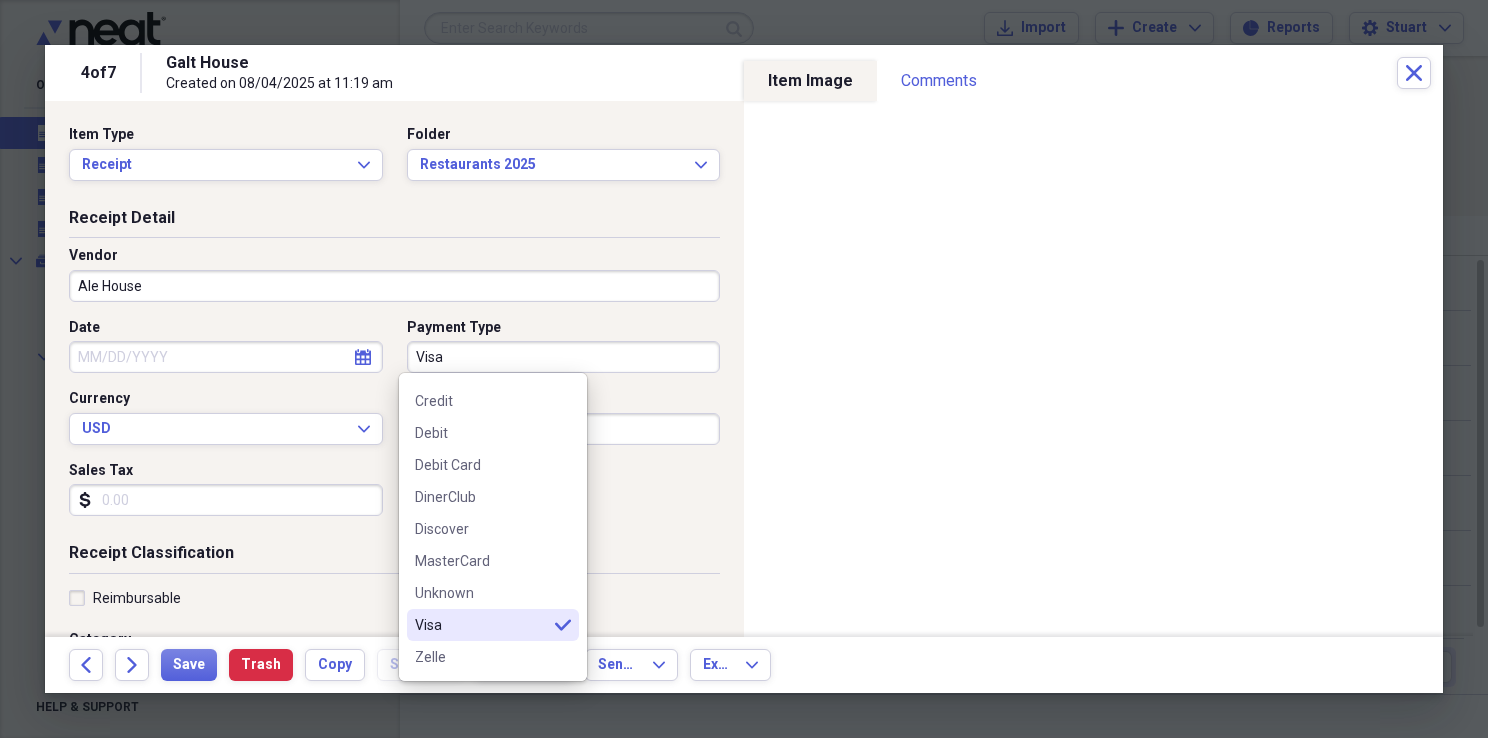 type on "Visa" 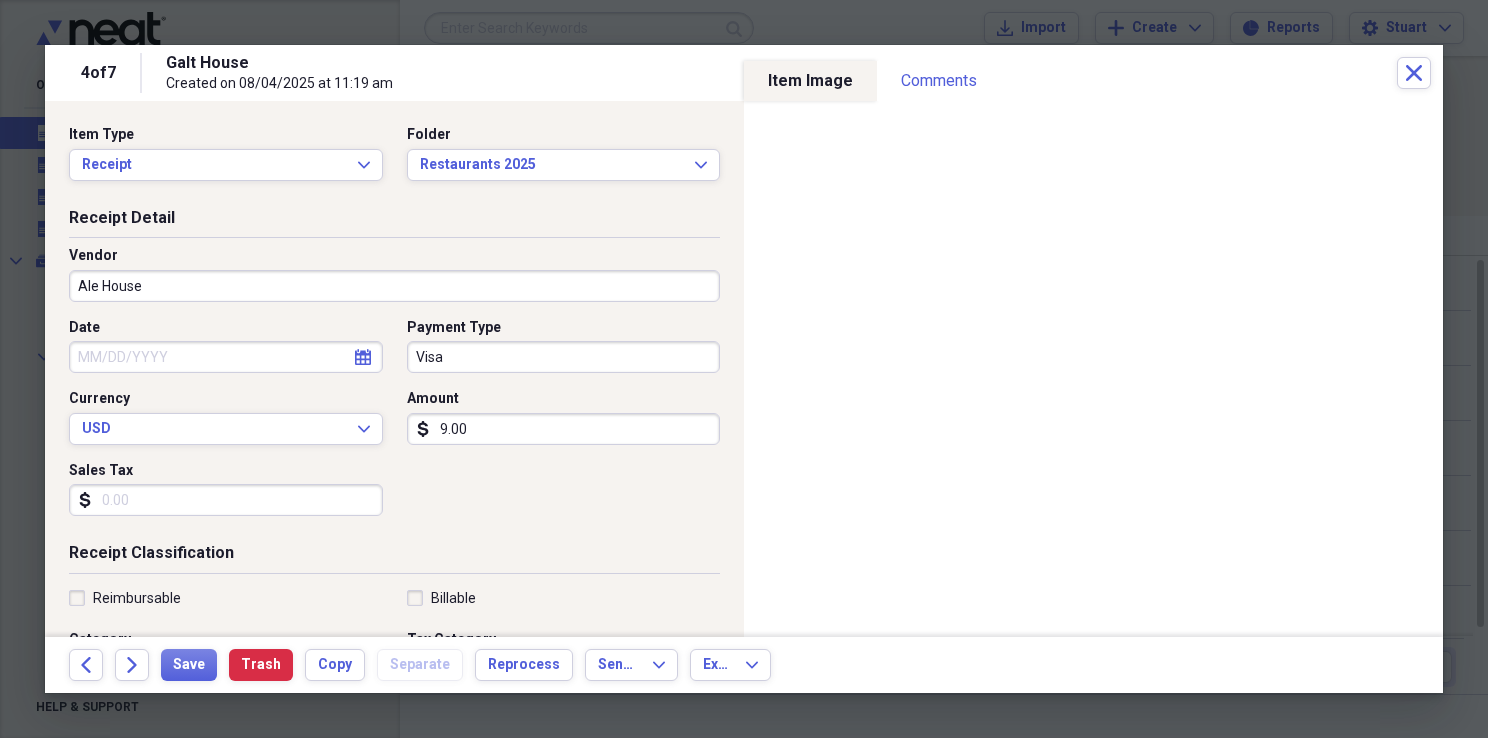 click 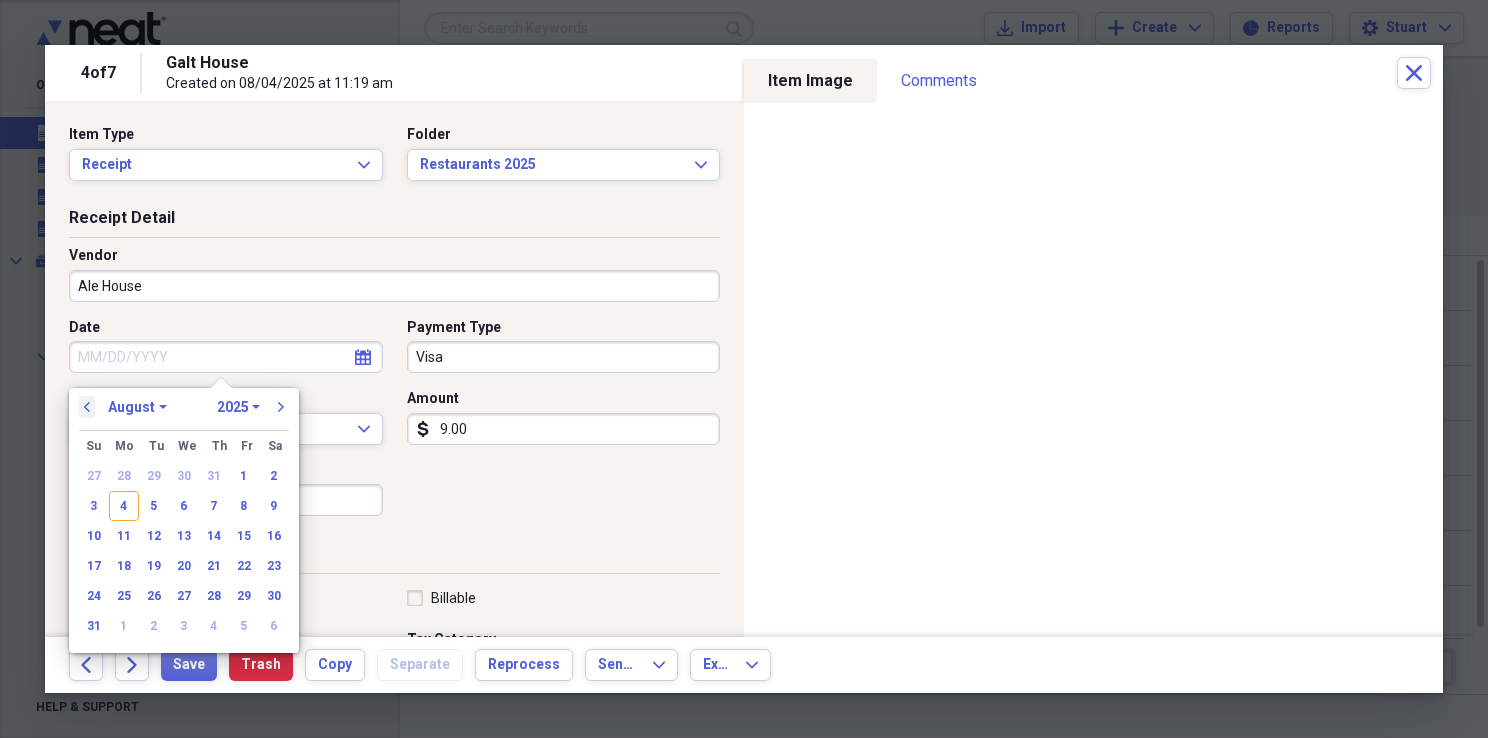 click on "previous" at bounding box center (87, 407) 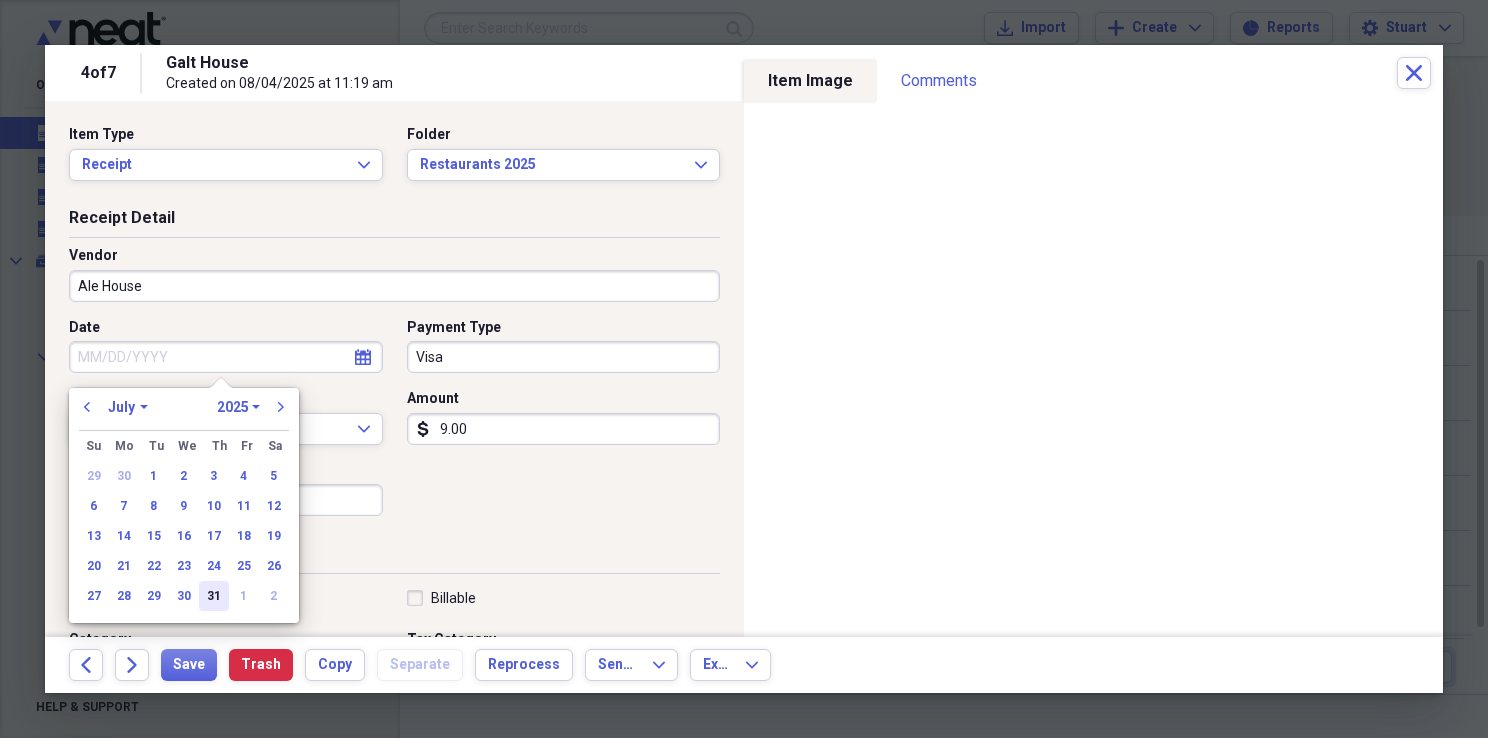 click on "31" at bounding box center [214, 596] 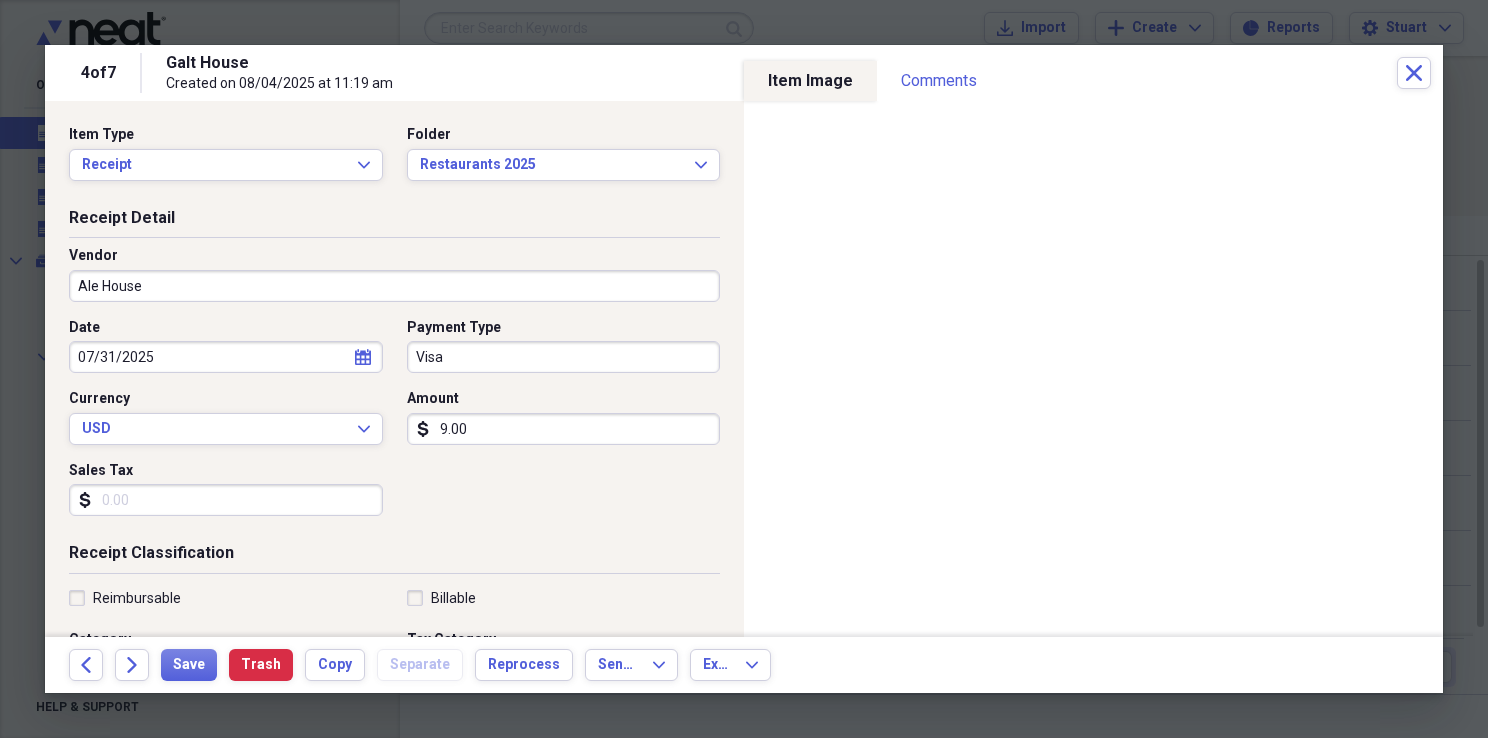 click on "9.00" at bounding box center (564, 429) 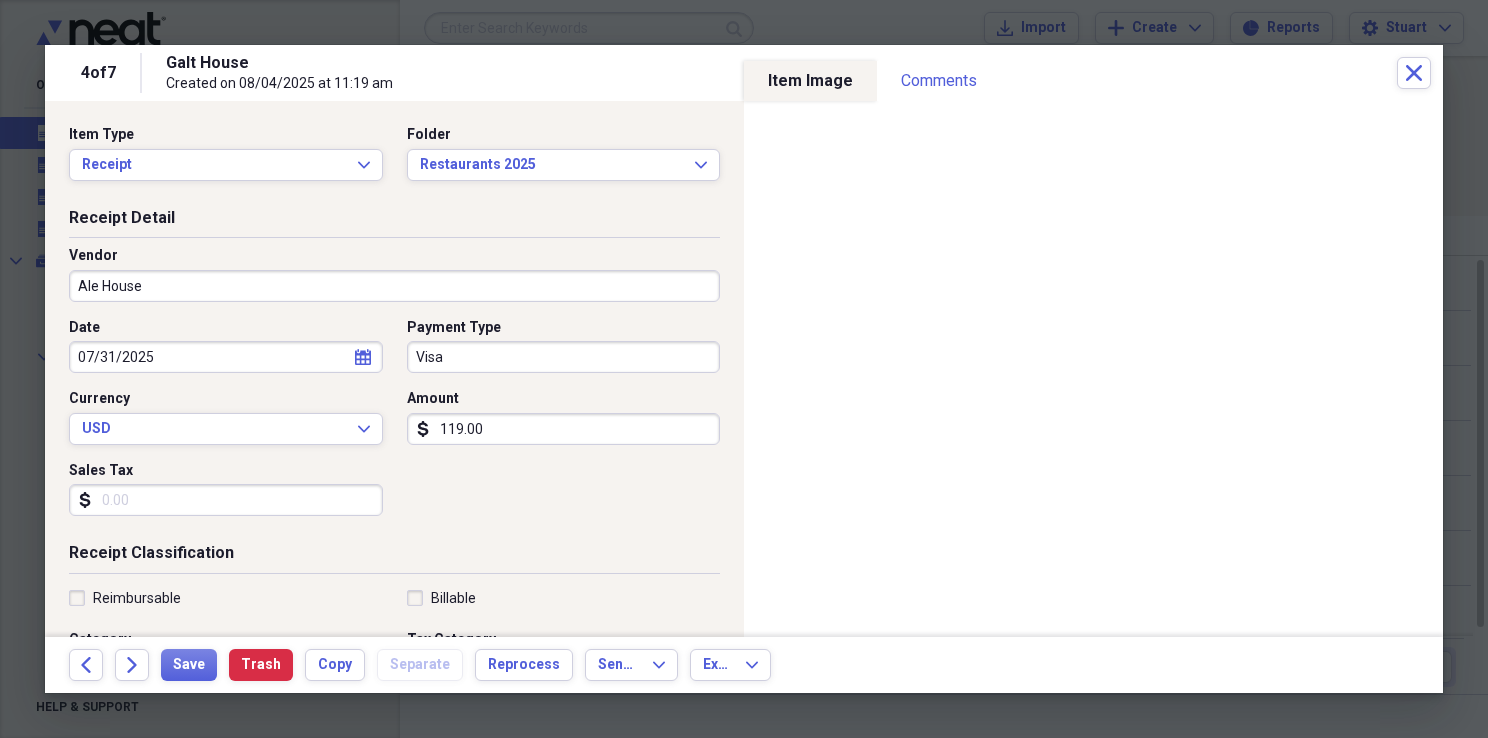 type on "119.00" 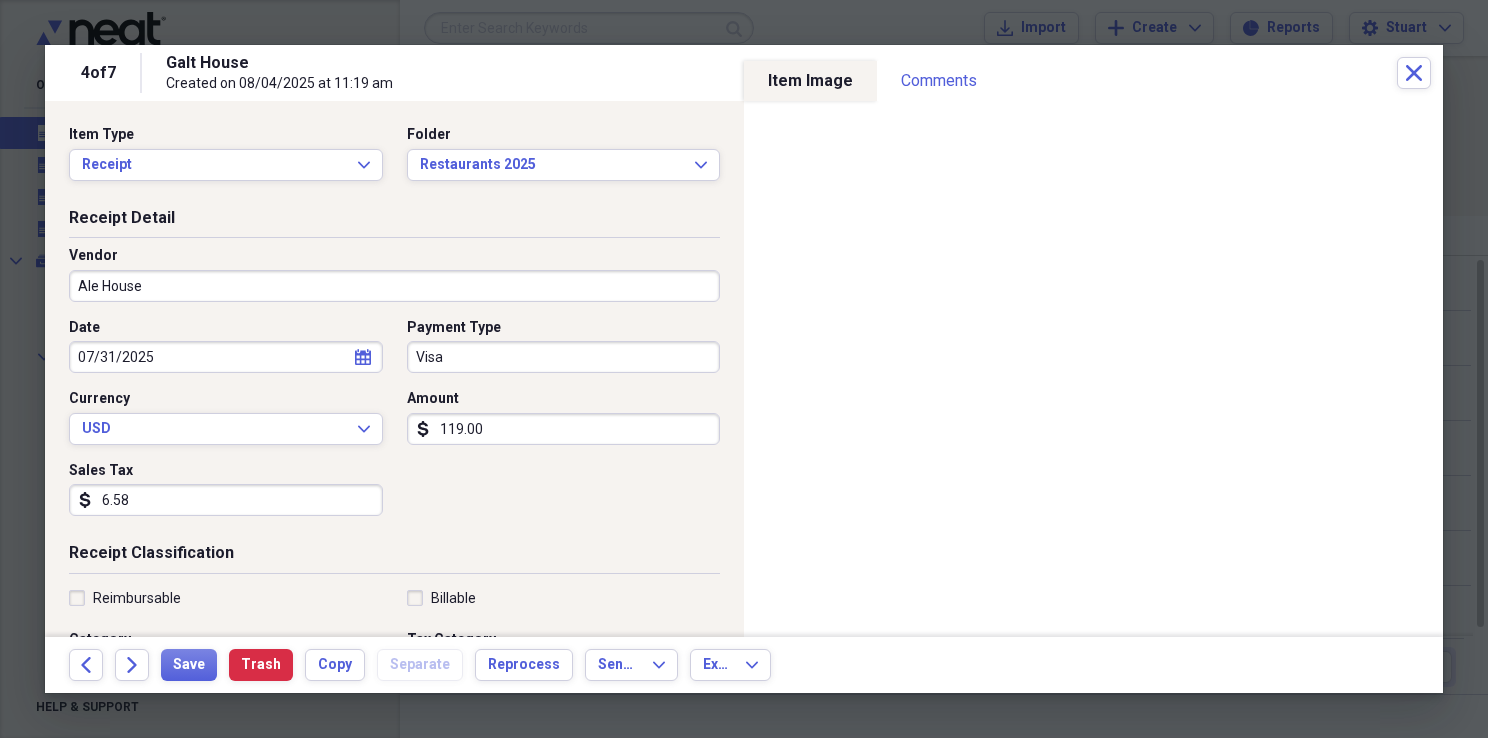 scroll, scrollTop: 0, scrollLeft: 0, axis: both 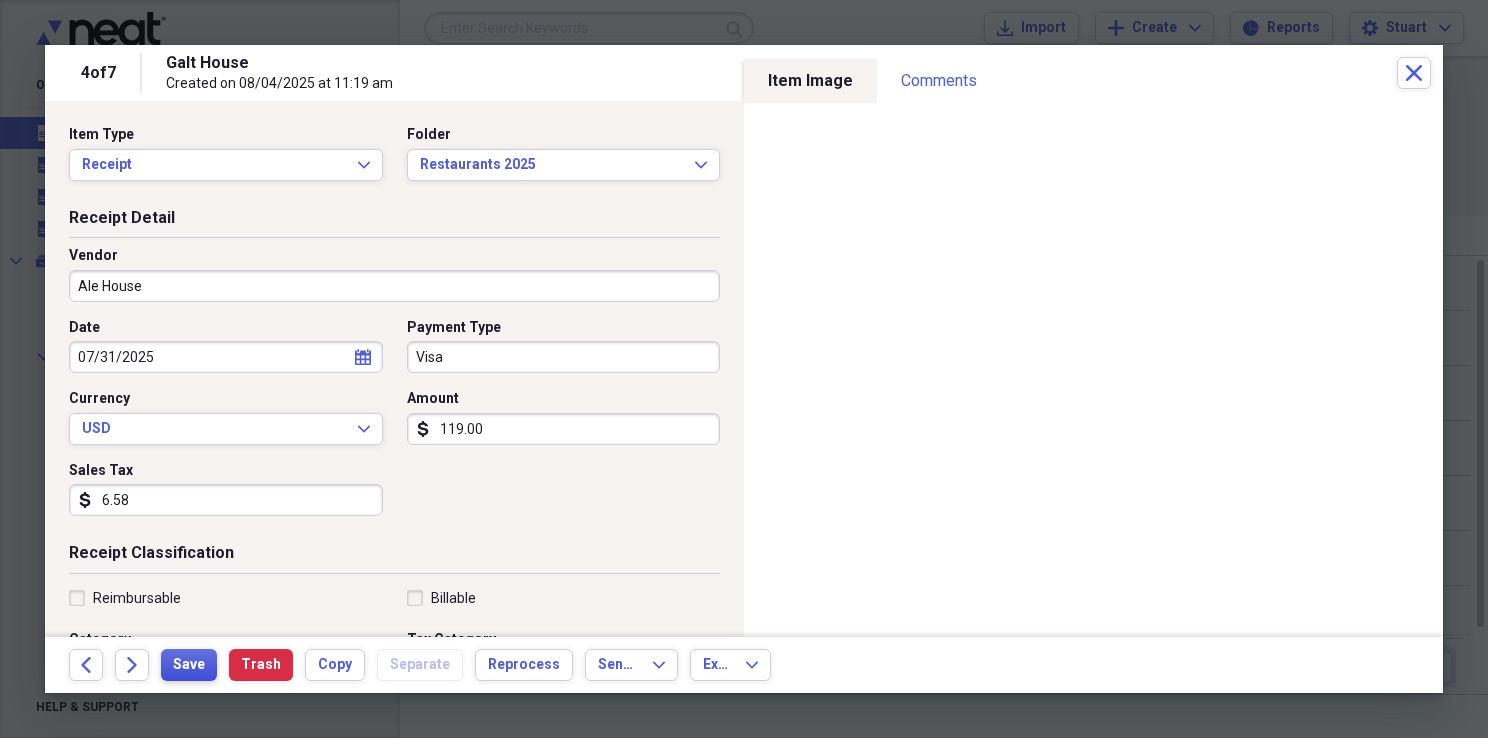 type on "6.58" 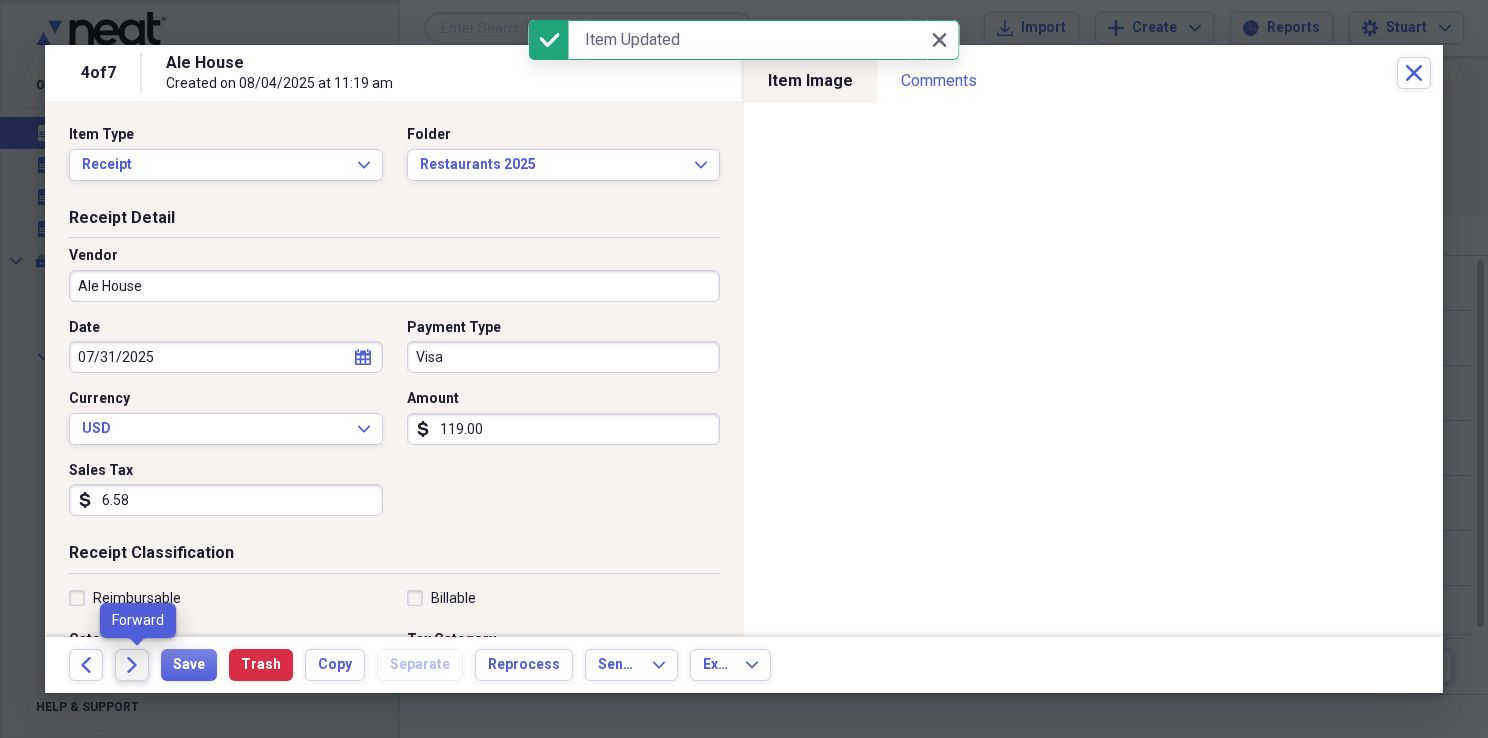 click 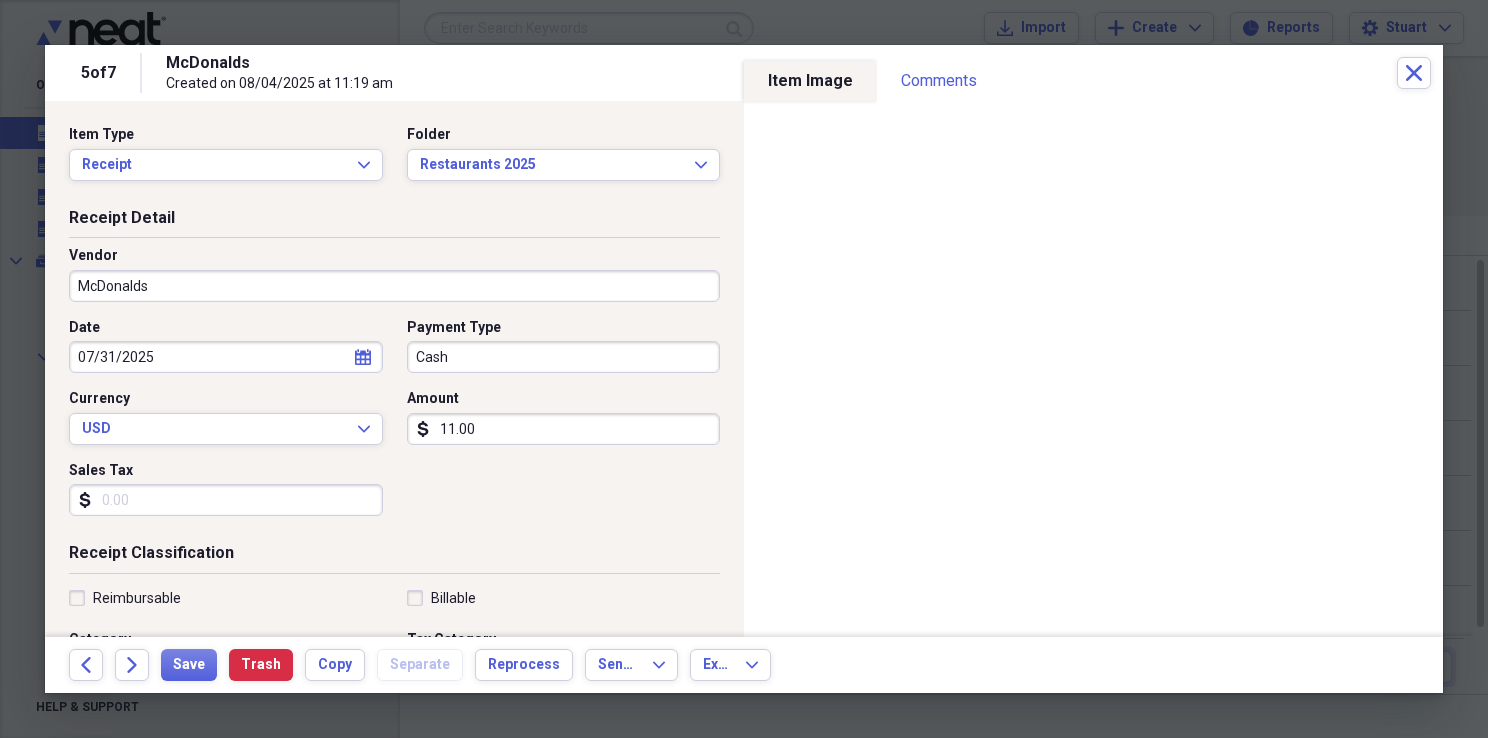 drag, startPoint x: 158, startPoint y: 497, endPoint x: 157, endPoint y: 486, distance: 11.045361 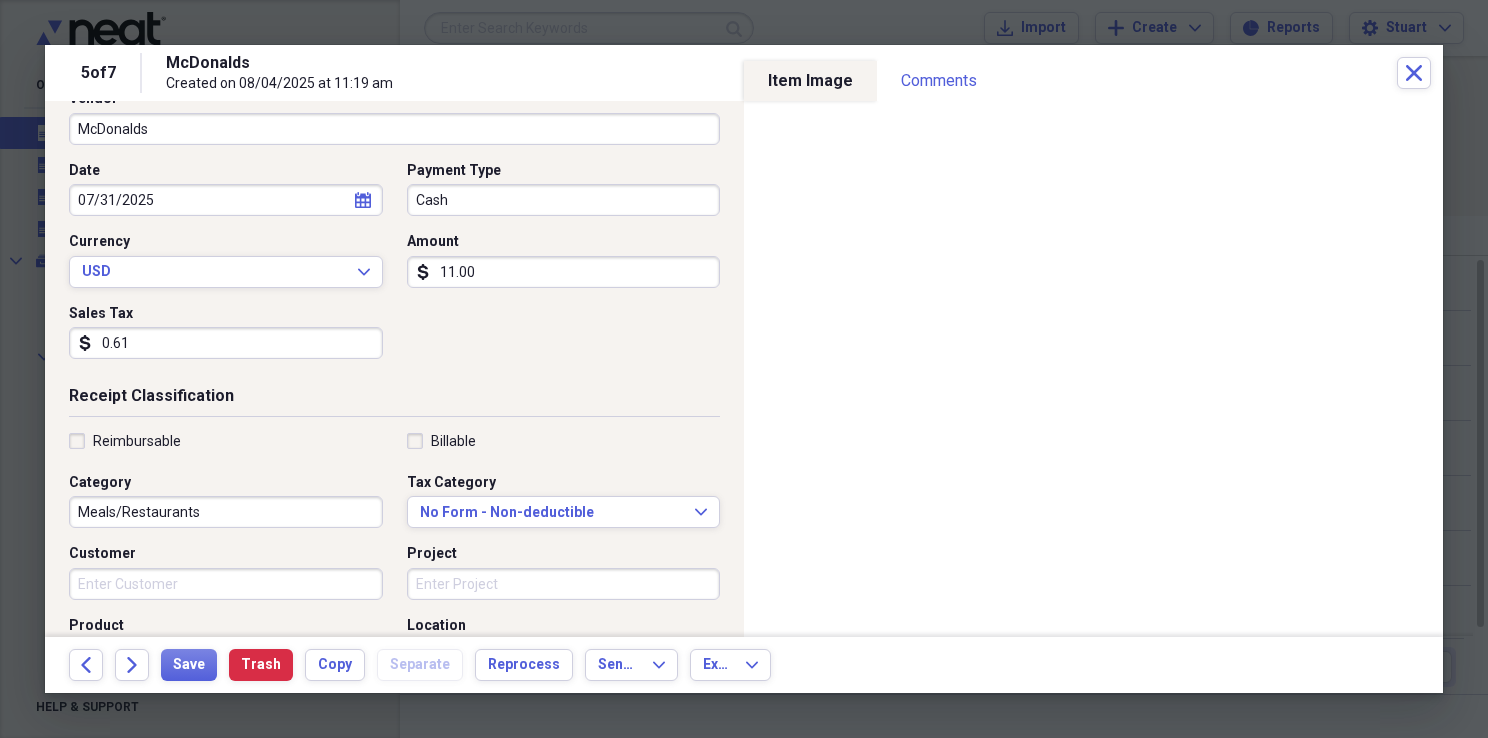 scroll, scrollTop: 200, scrollLeft: 0, axis: vertical 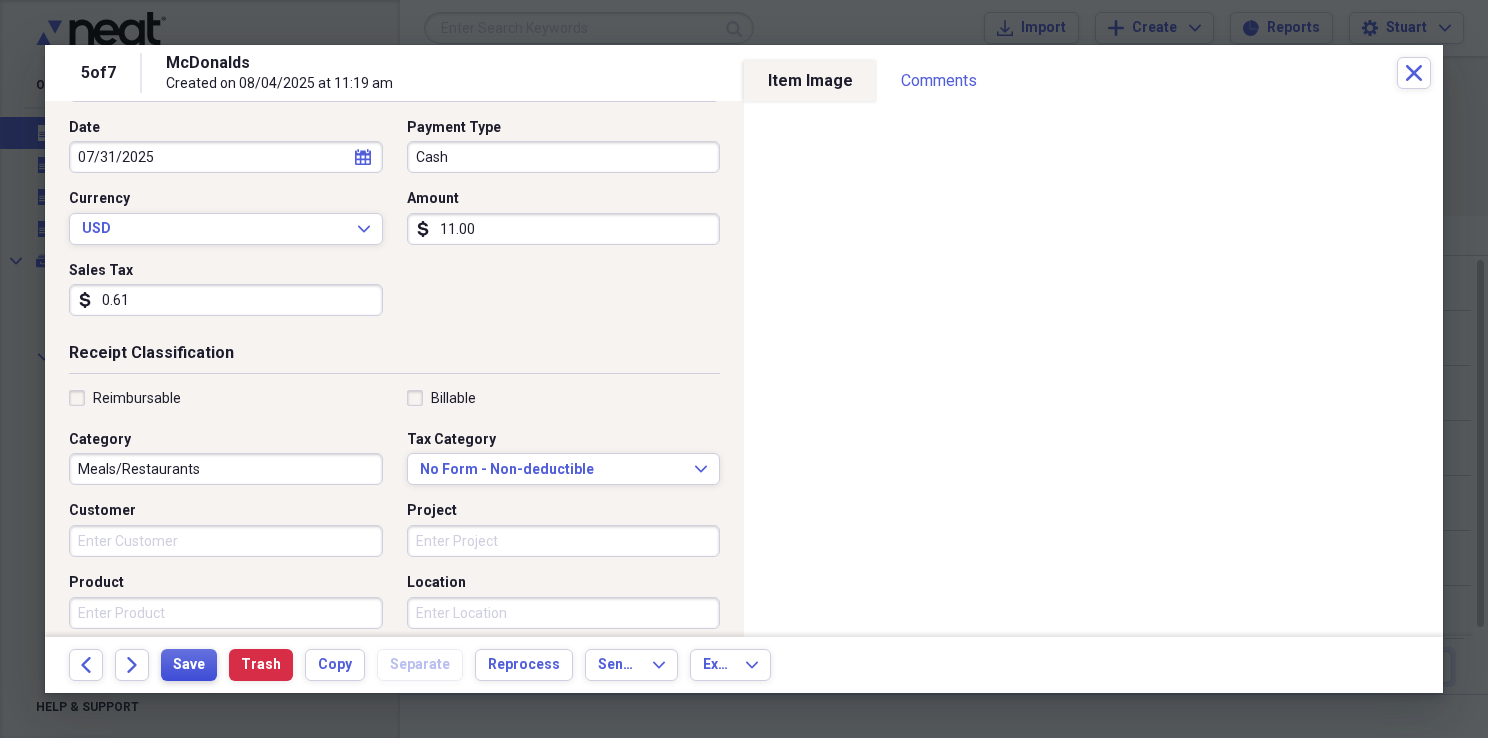 type on "0.61" 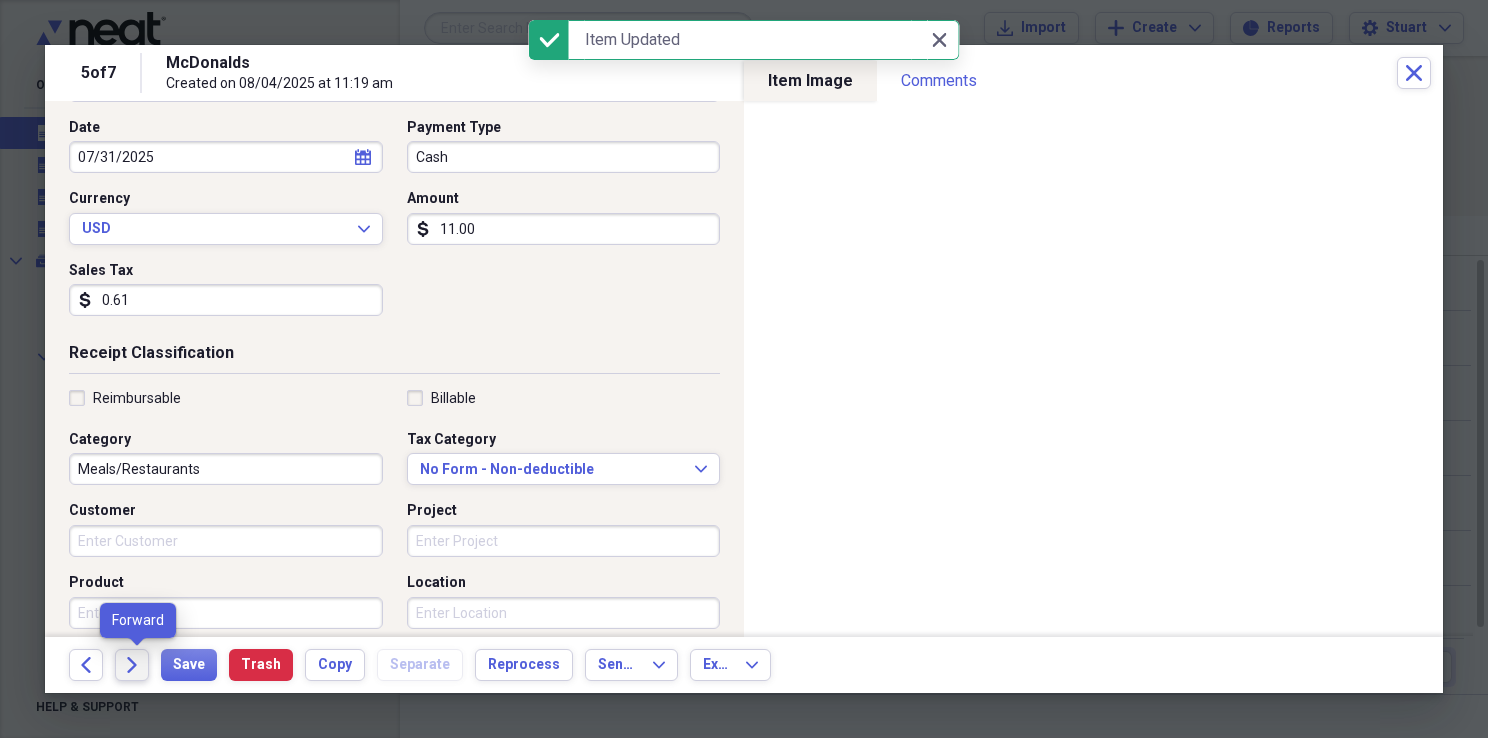 click on "Forward" 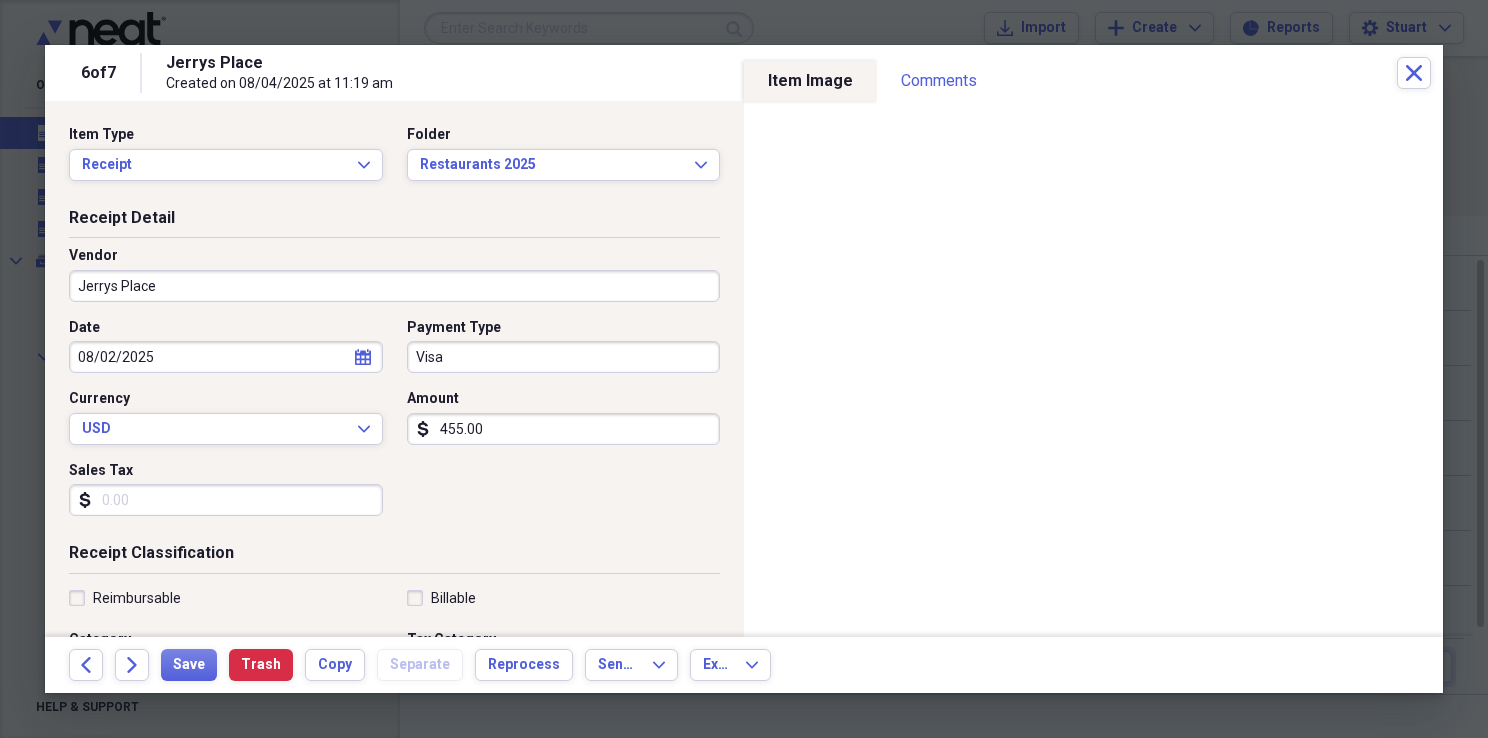 type on "455.00" 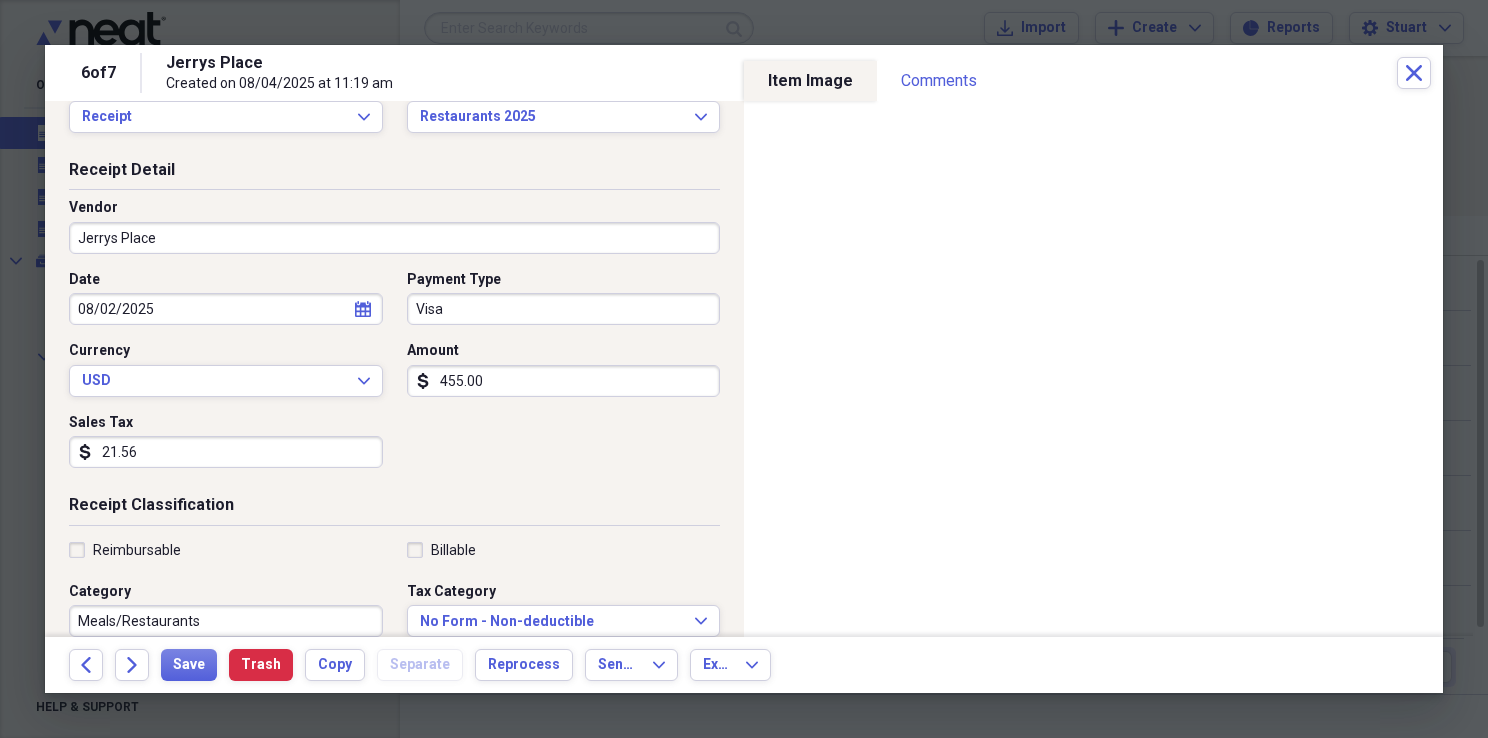 scroll, scrollTop: 0, scrollLeft: 0, axis: both 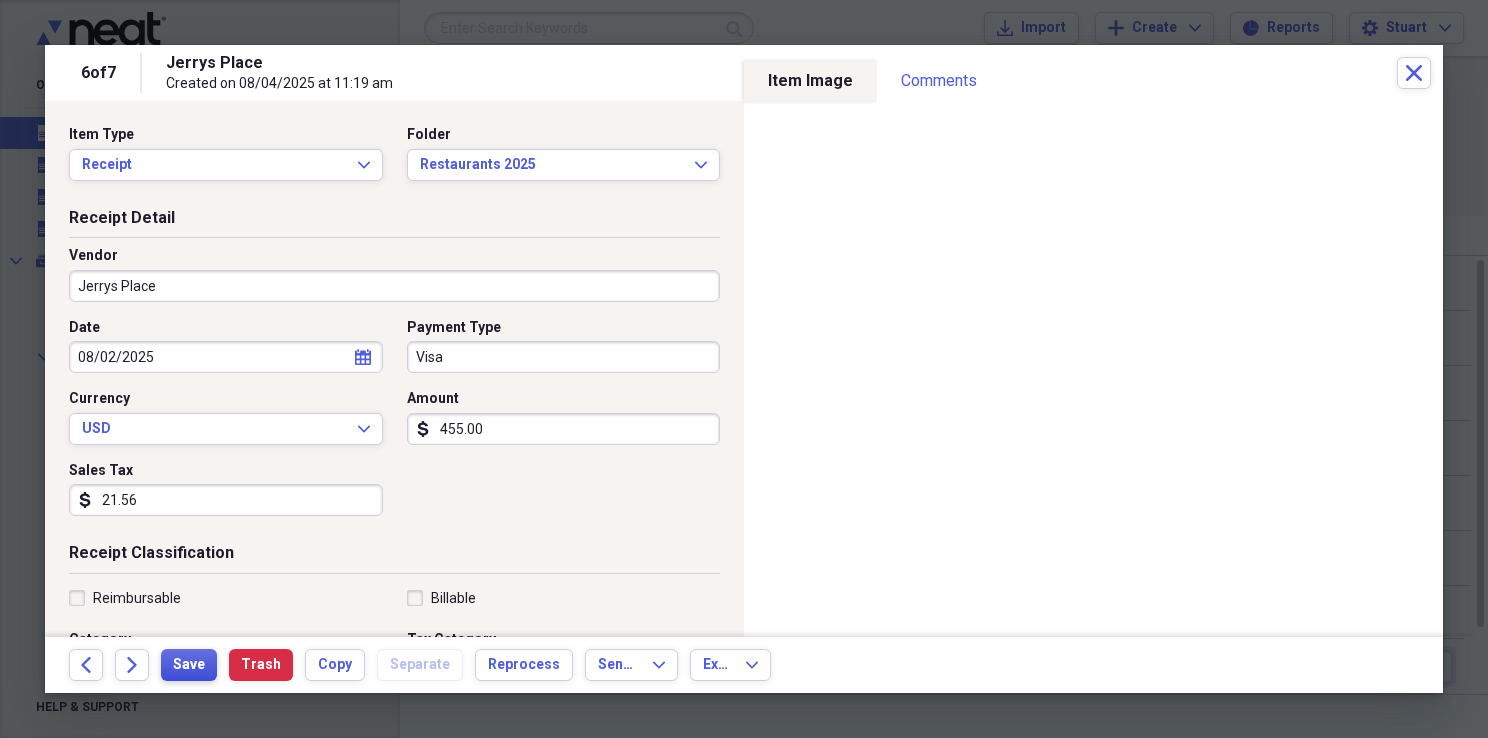 type on "21.56" 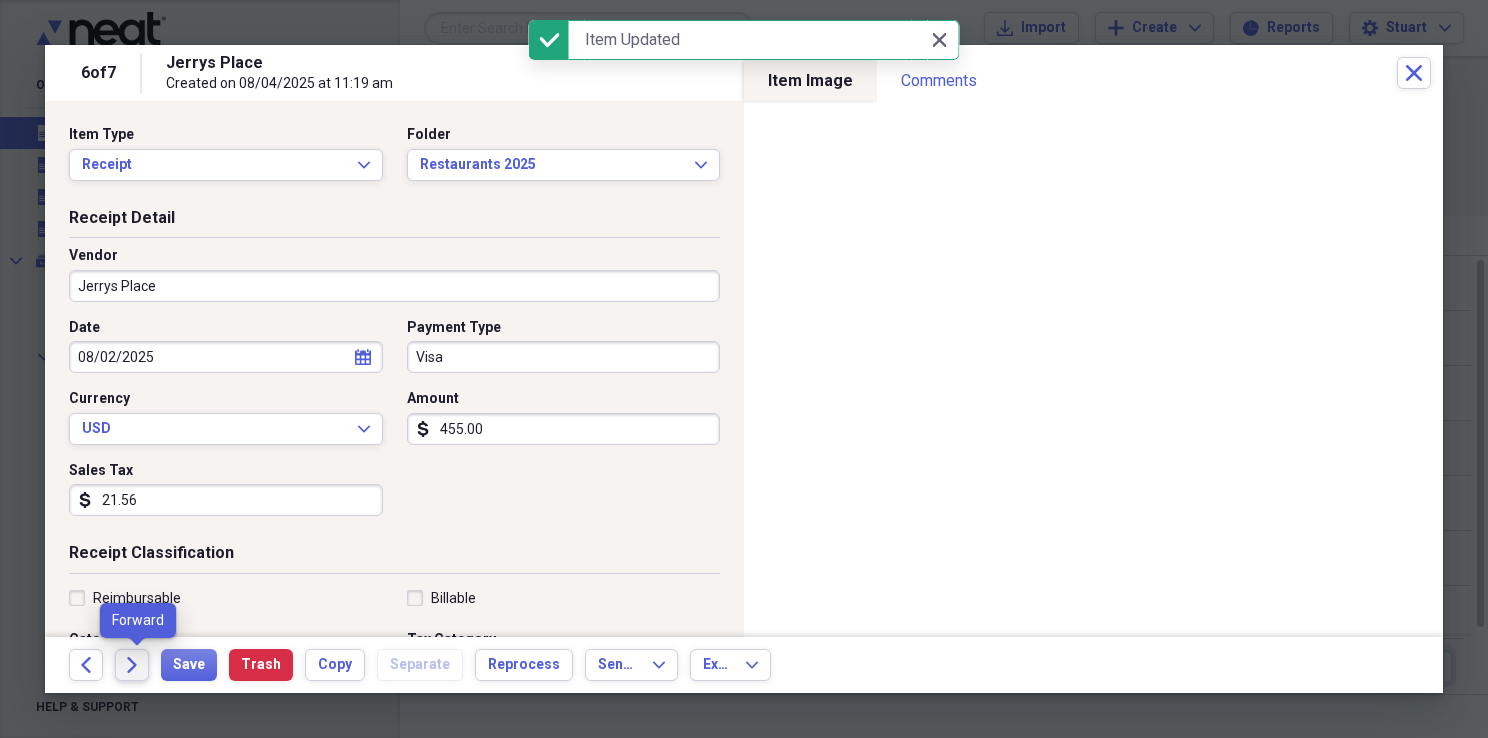 click 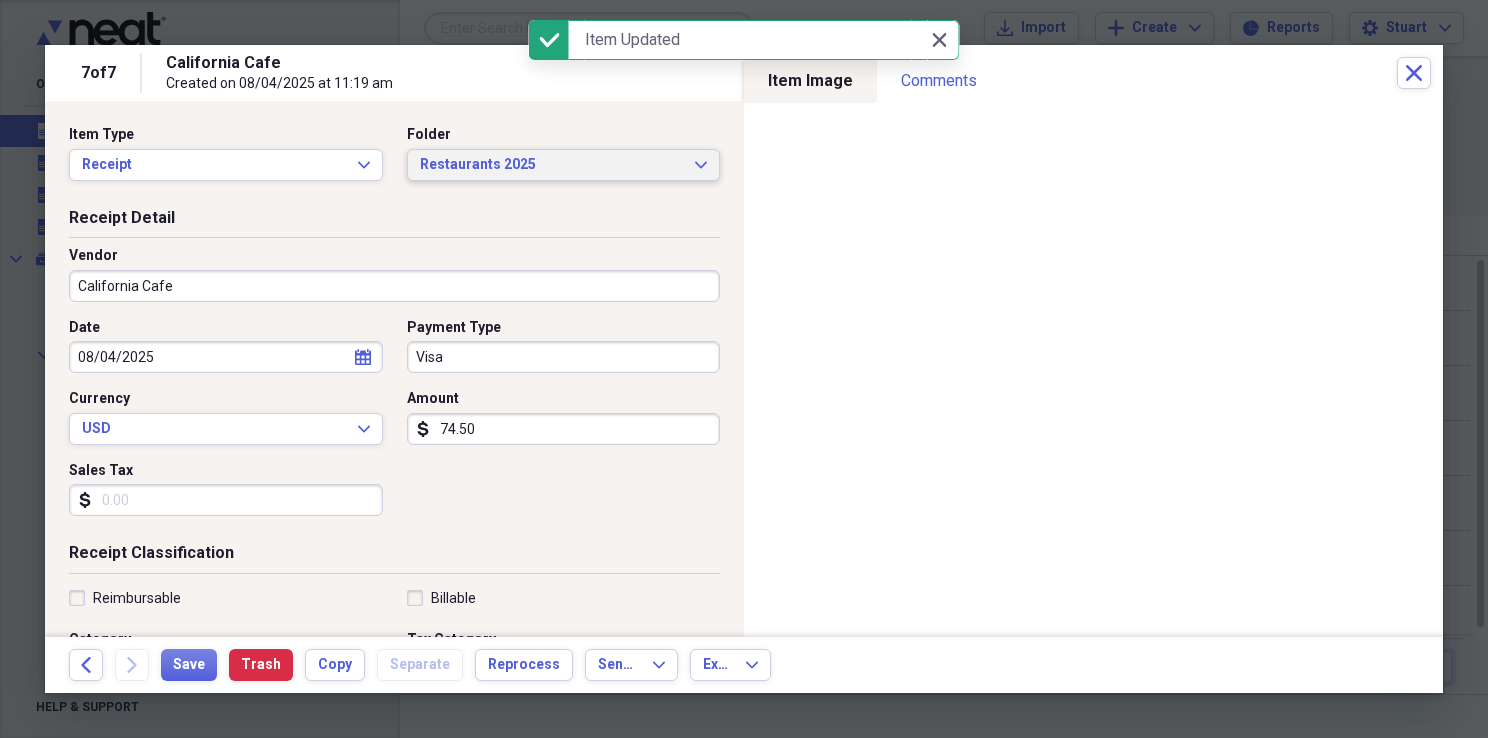 click on "Expand" 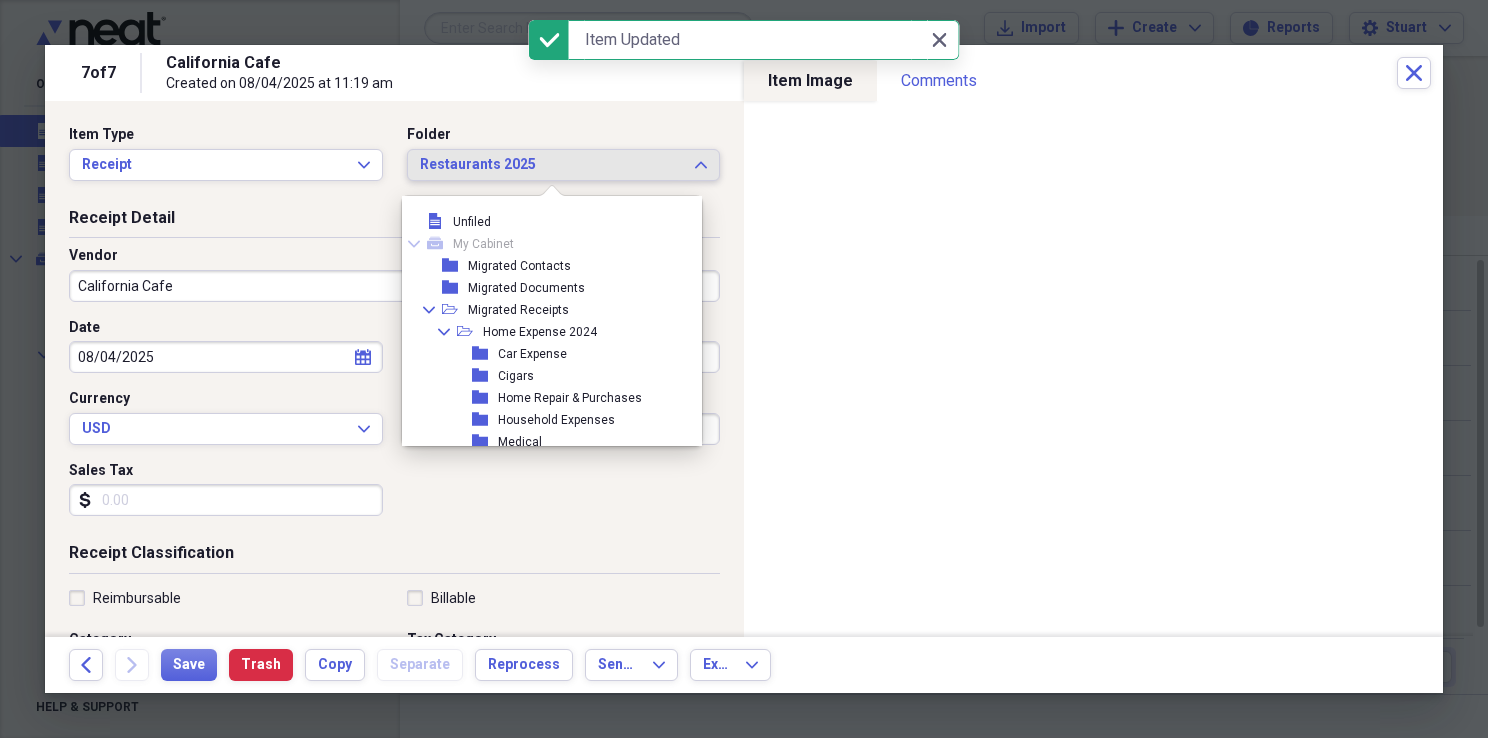 scroll, scrollTop: 373, scrollLeft: 0, axis: vertical 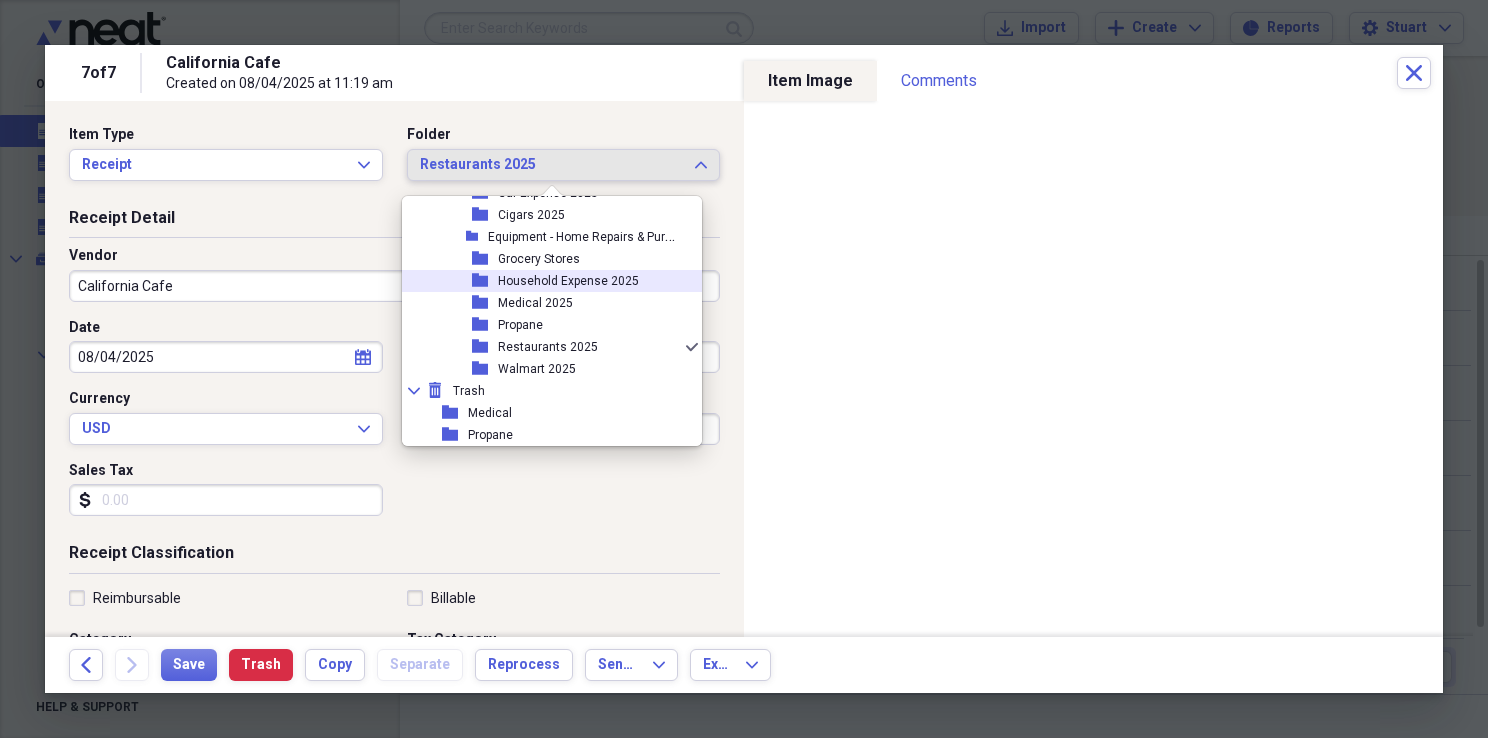click on "Household Expense 2025" at bounding box center [568, 281] 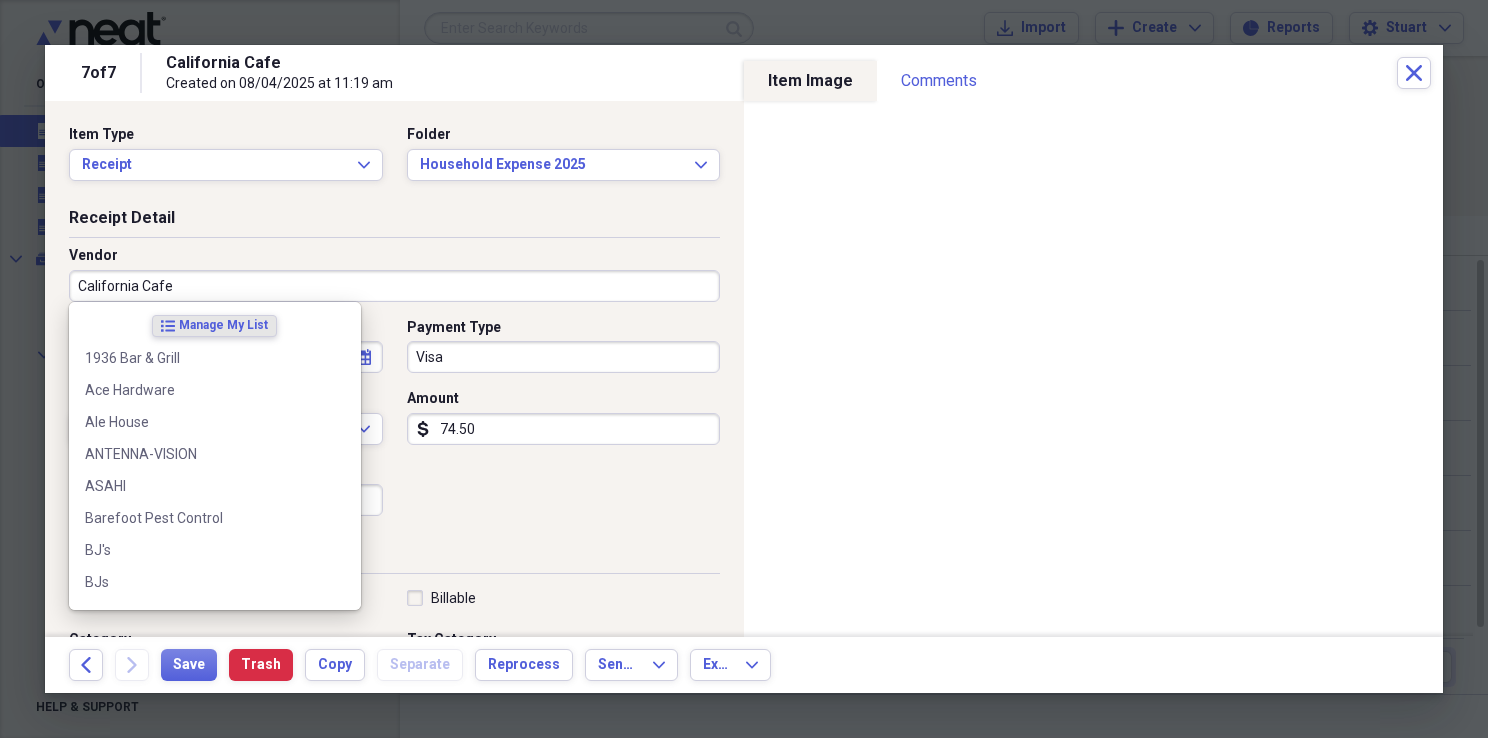 click on "California Cafe" at bounding box center [394, 286] 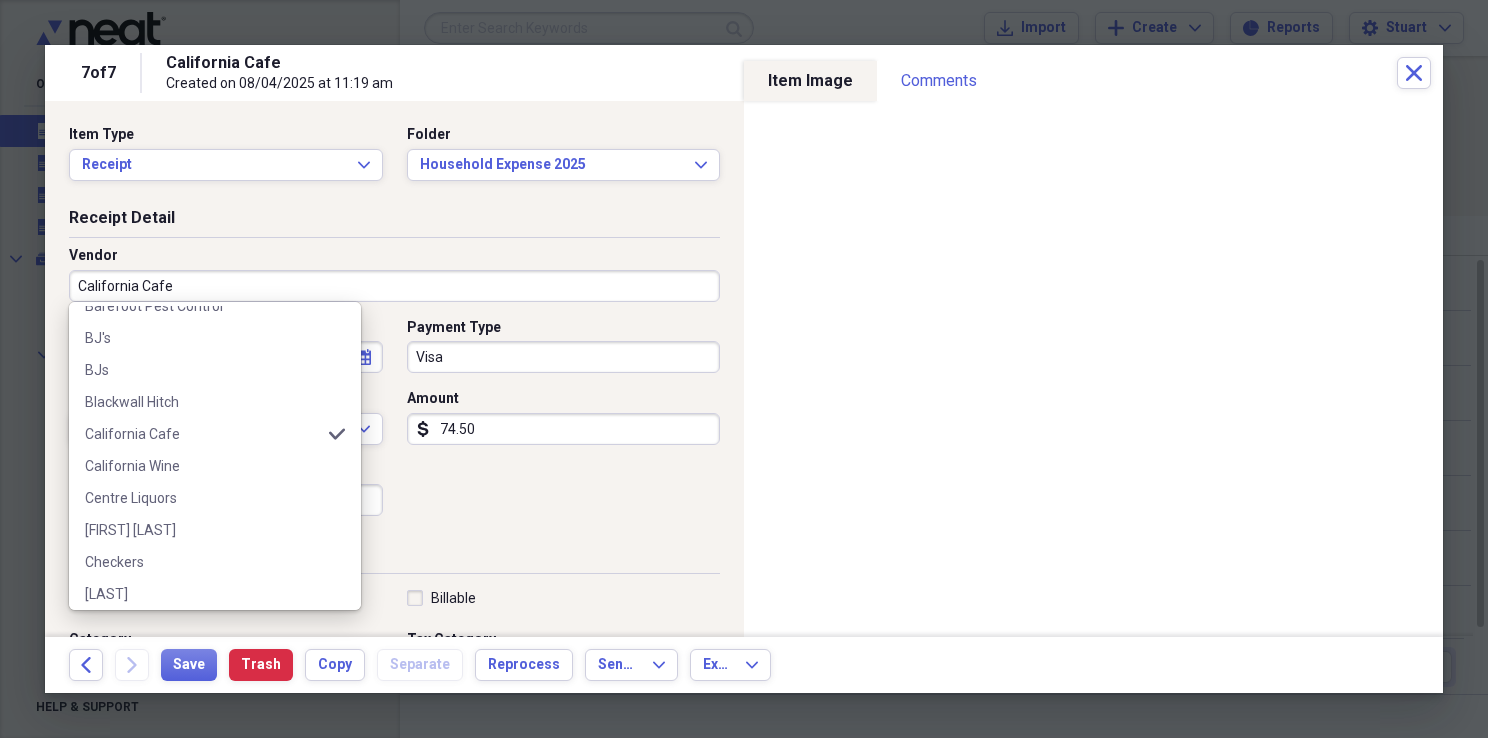 scroll, scrollTop: 300, scrollLeft: 0, axis: vertical 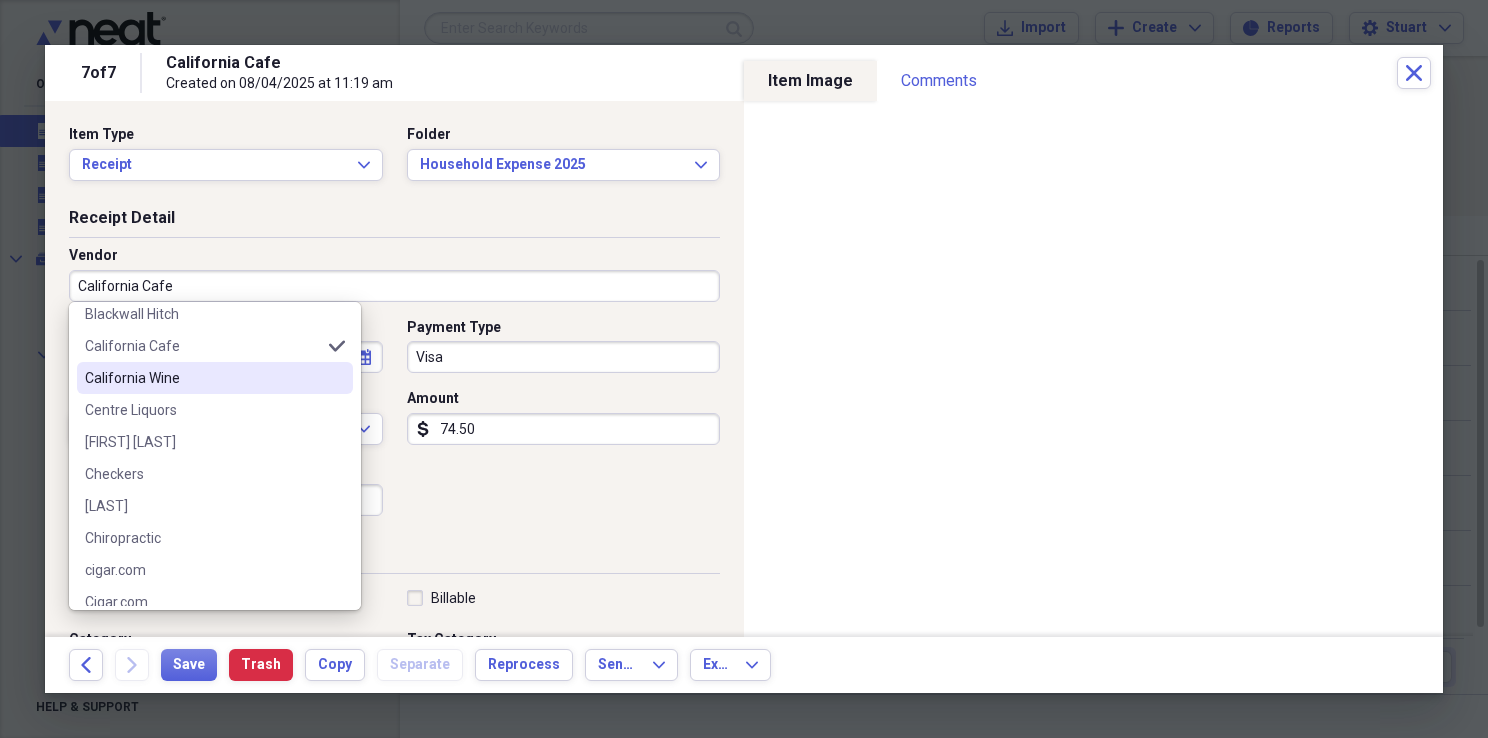 click on "California Wine" at bounding box center [203, 378] 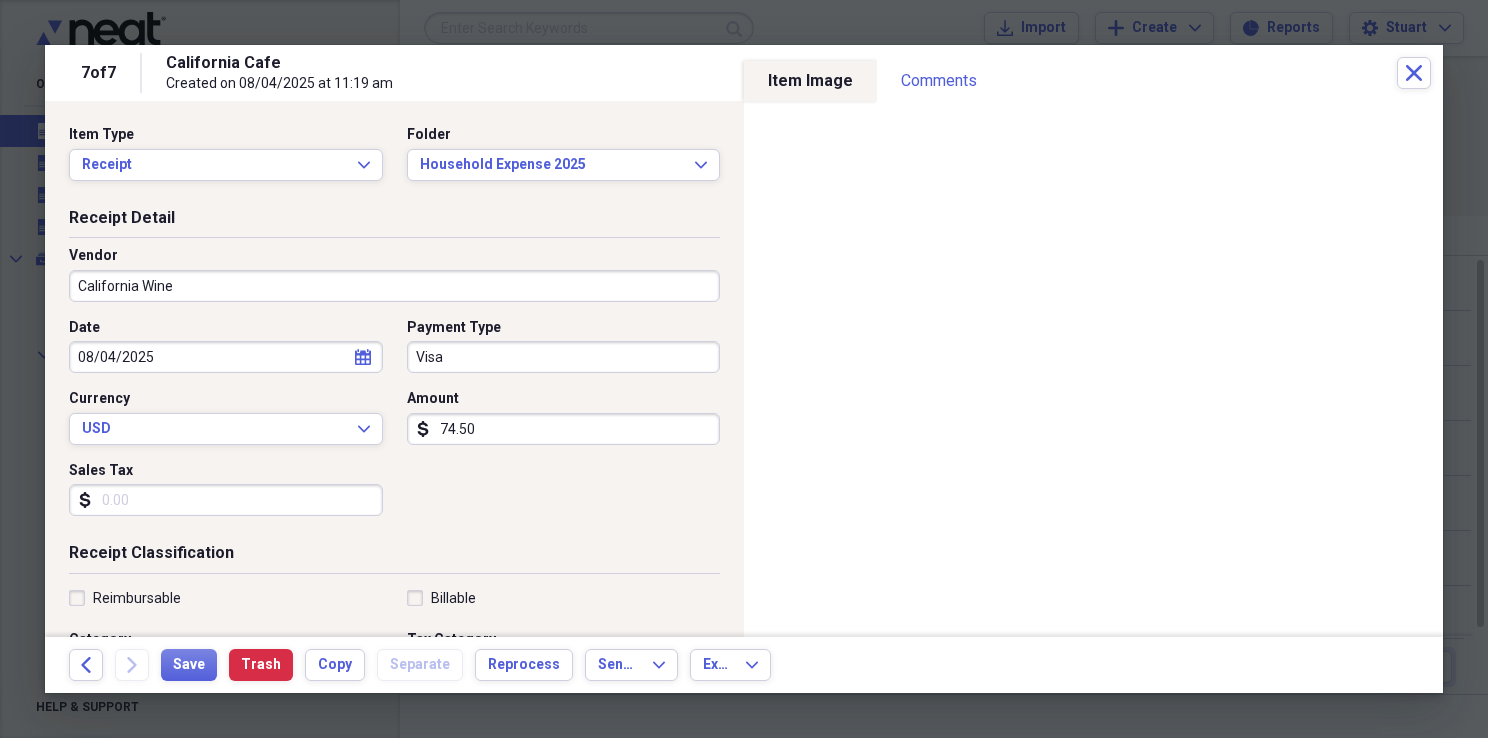 type on "Bourbon" 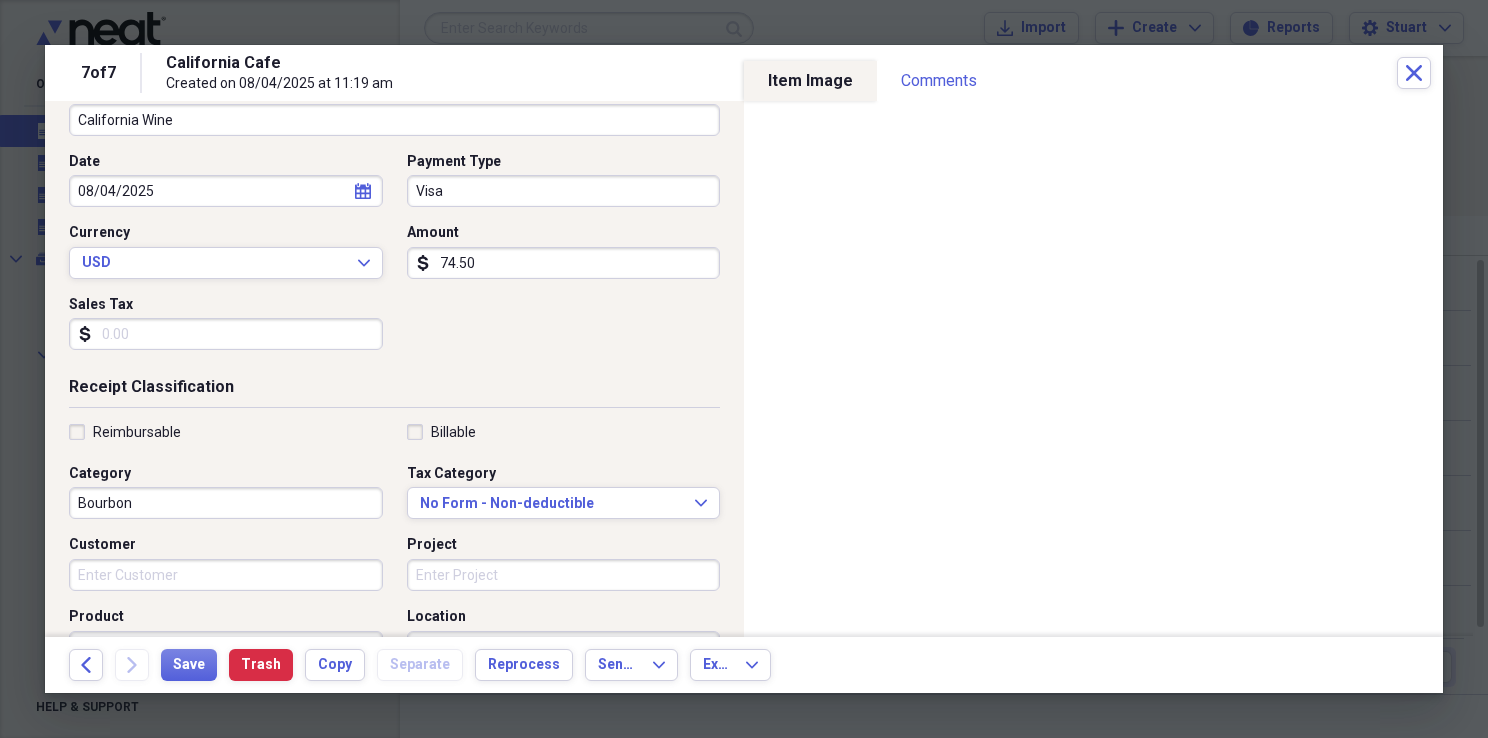 scroll, scrollTop: 200, scrollLeft: 0, axis: vertical 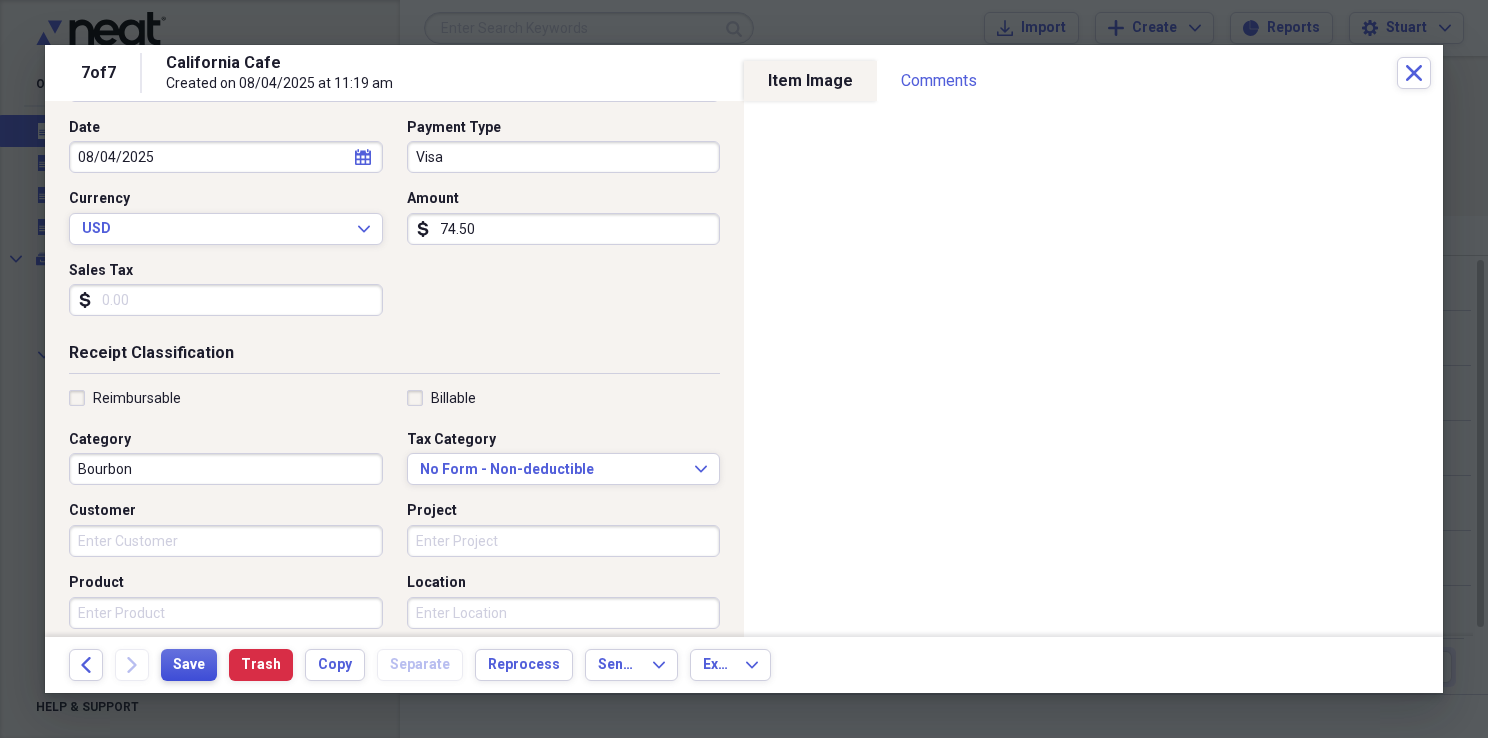 click on "Save" at bounding box center [189, 665] 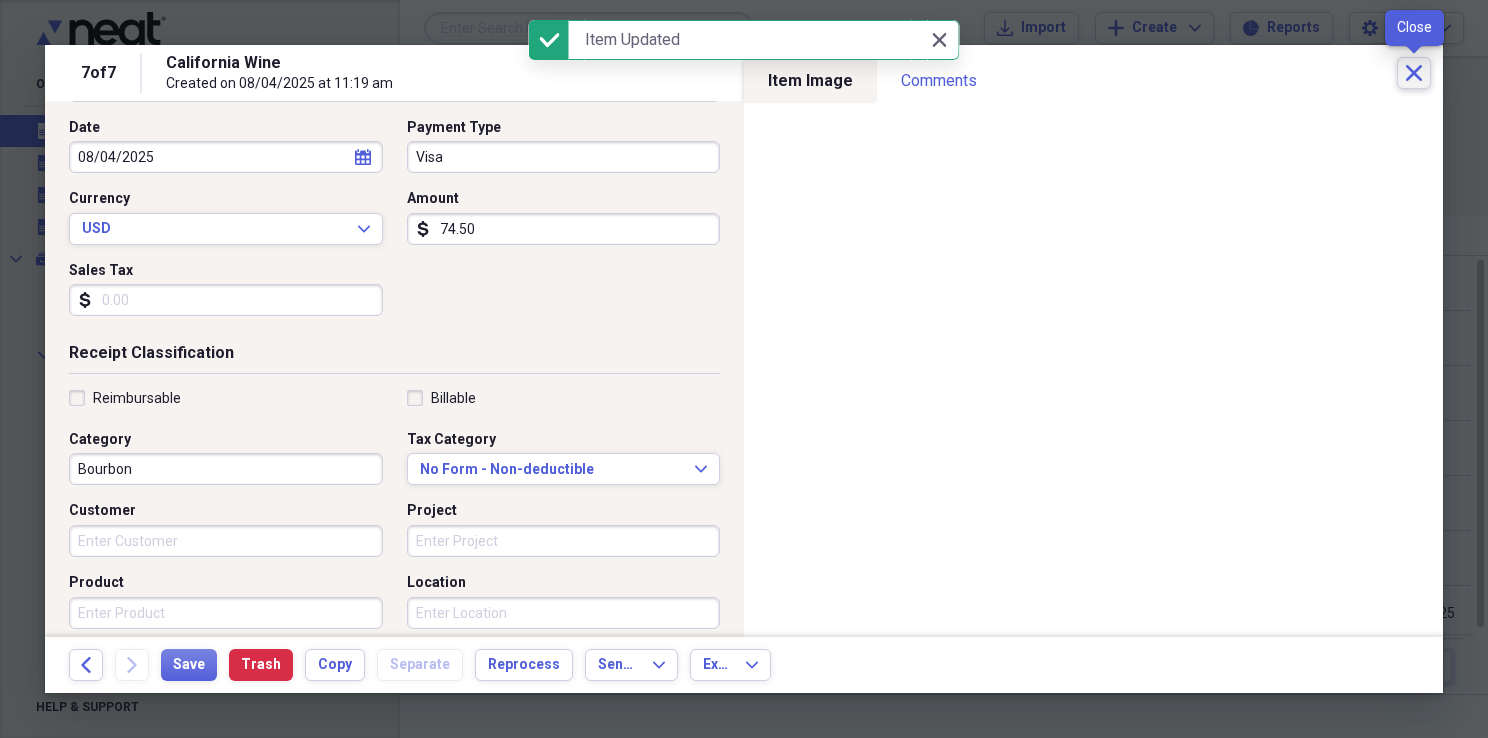 click on "Close" 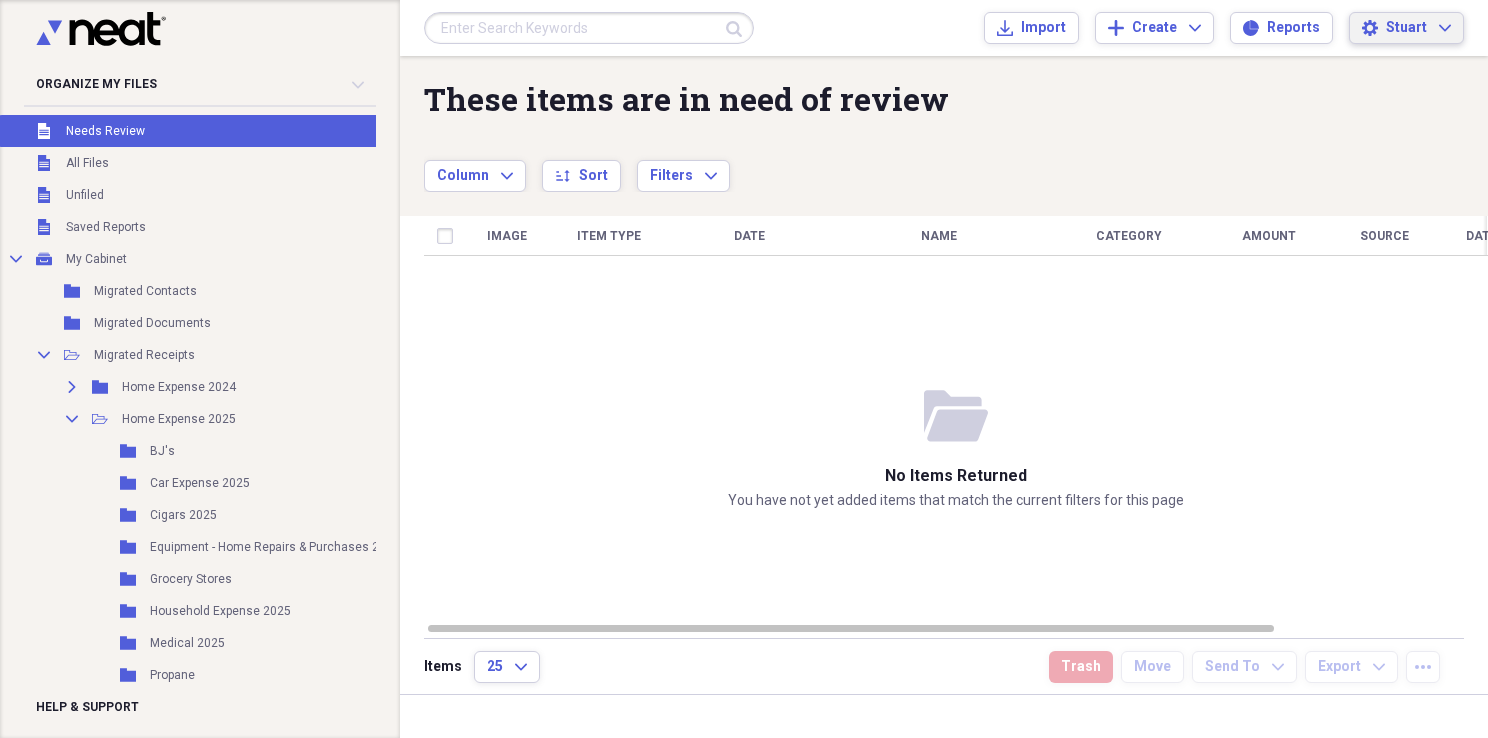 drag, startPoint x: 1446, startPoint y: 33, endPoint x: 1446, endPoint y: 22, distance: 11 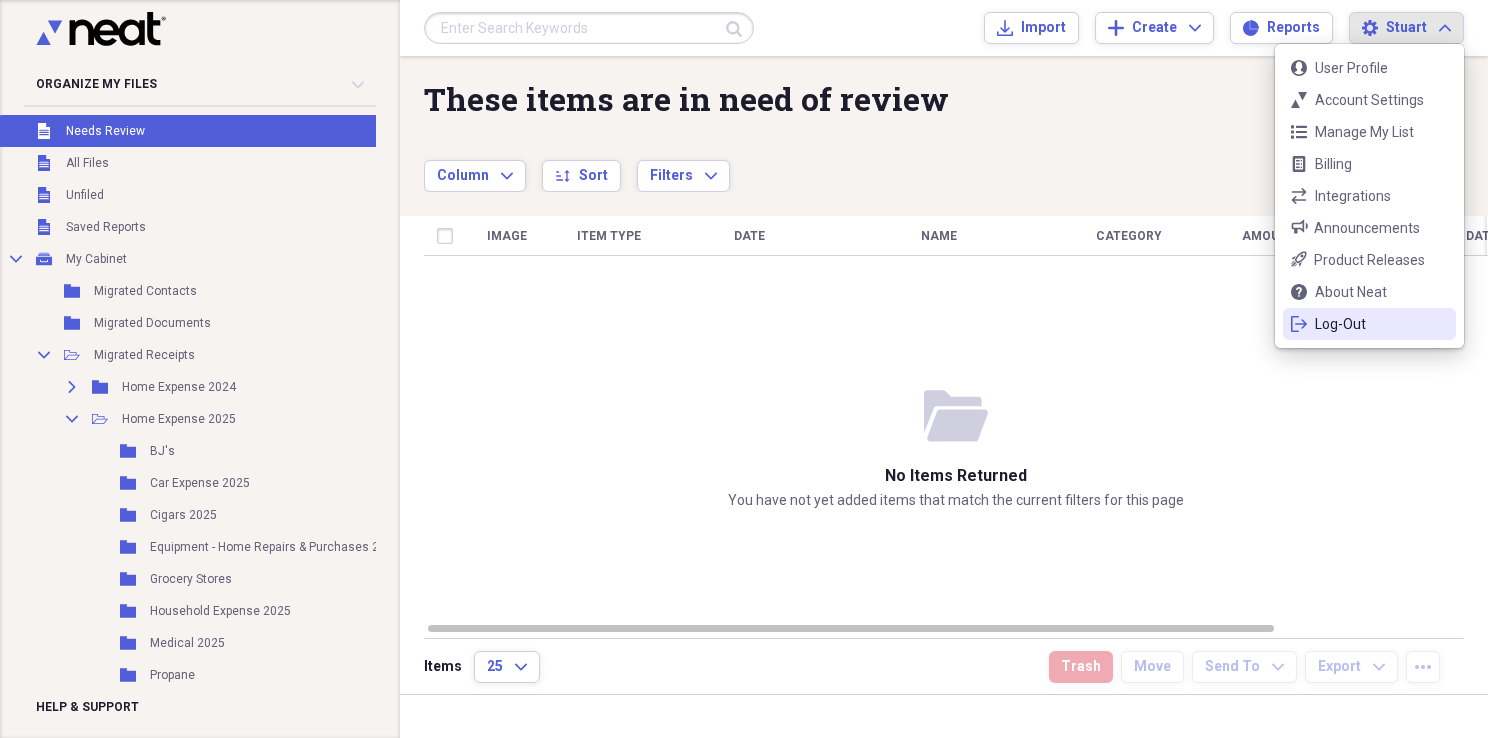 click on "Log-Out" at bounding box center (1369, 324) 